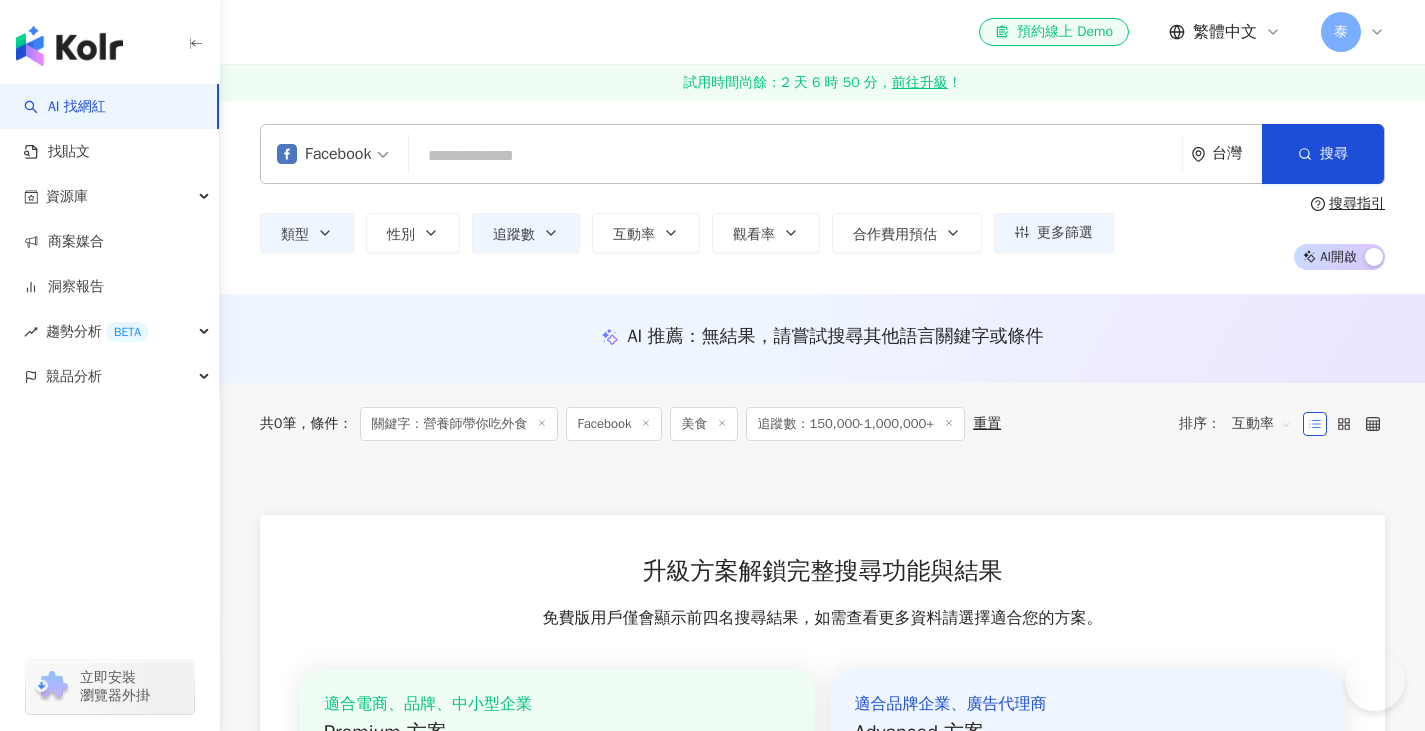 scroll, scrollTop: 0, scrollLeft: 0, axis: both 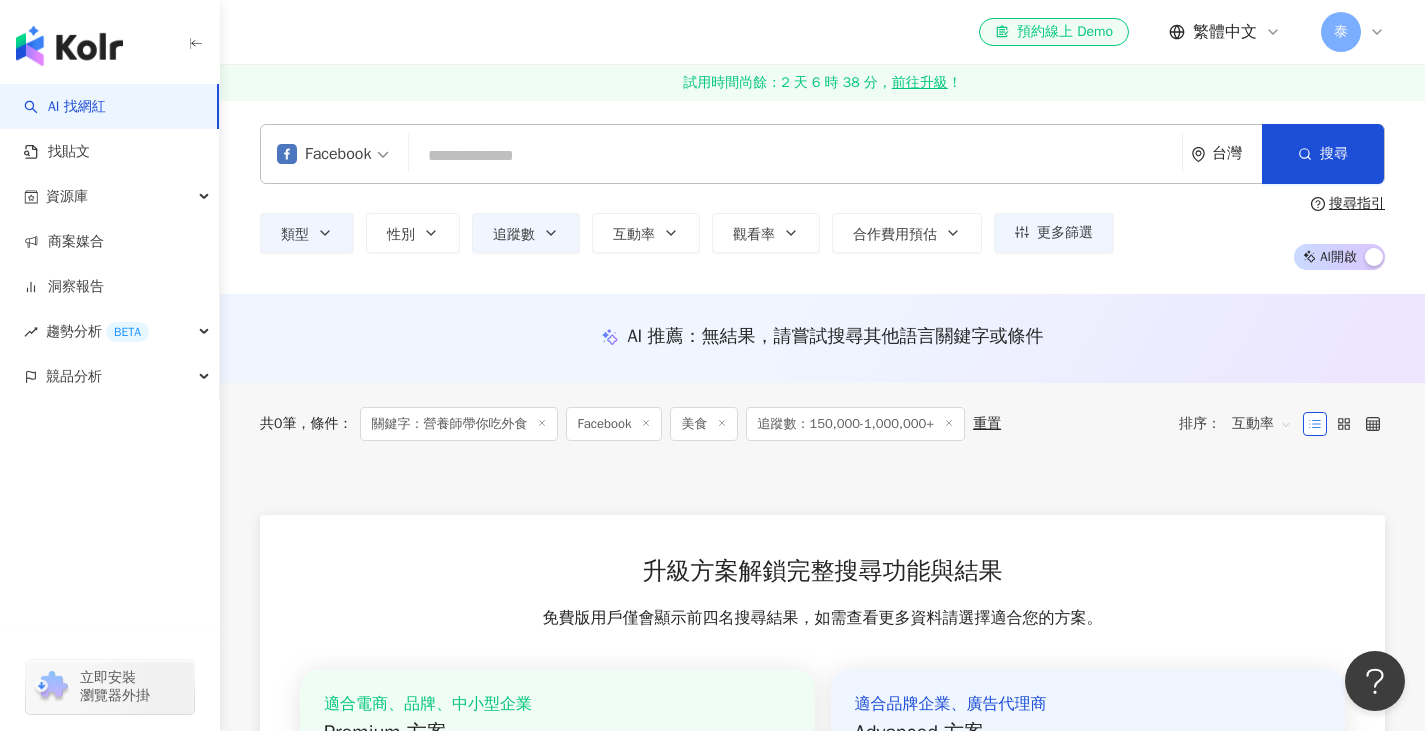click at bounding box center (69, 46) 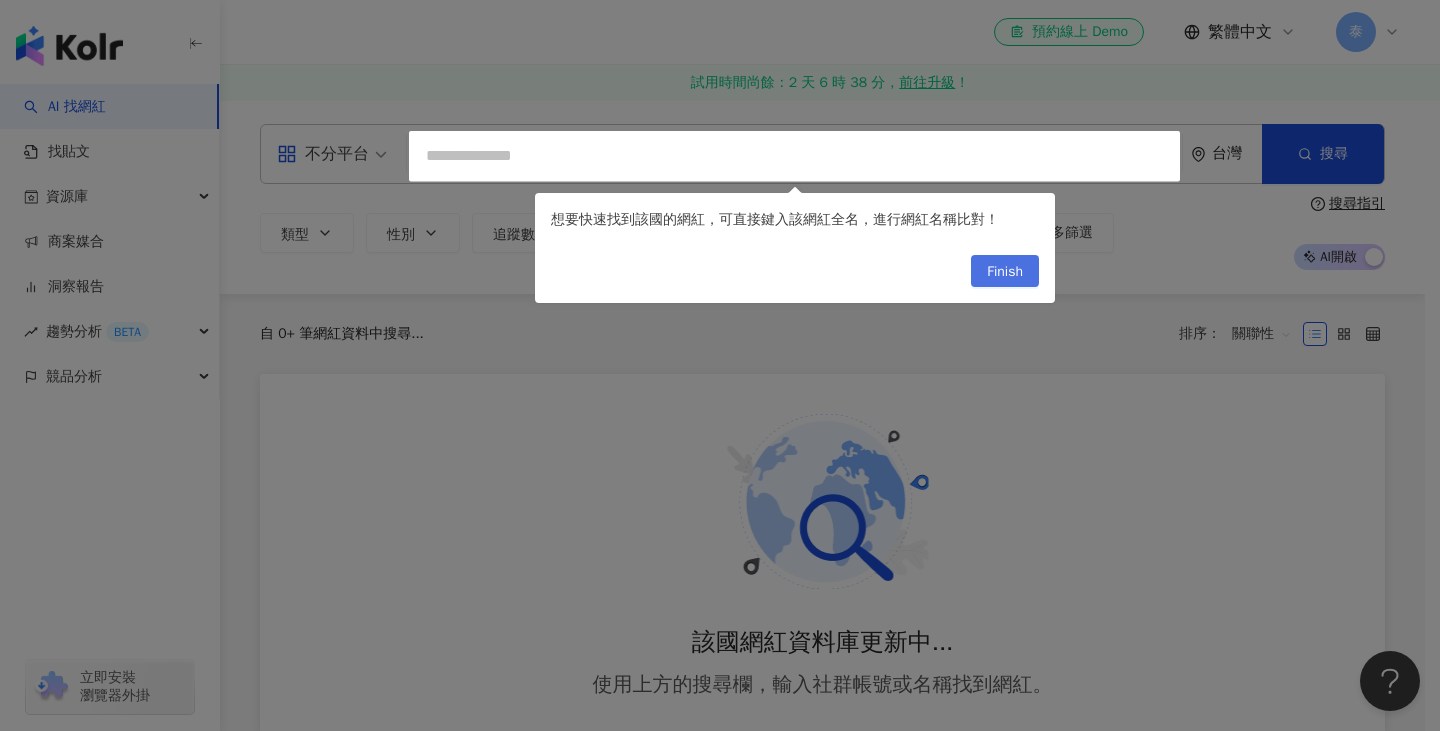 click on "Finish" at bounding box center (1005, 272) 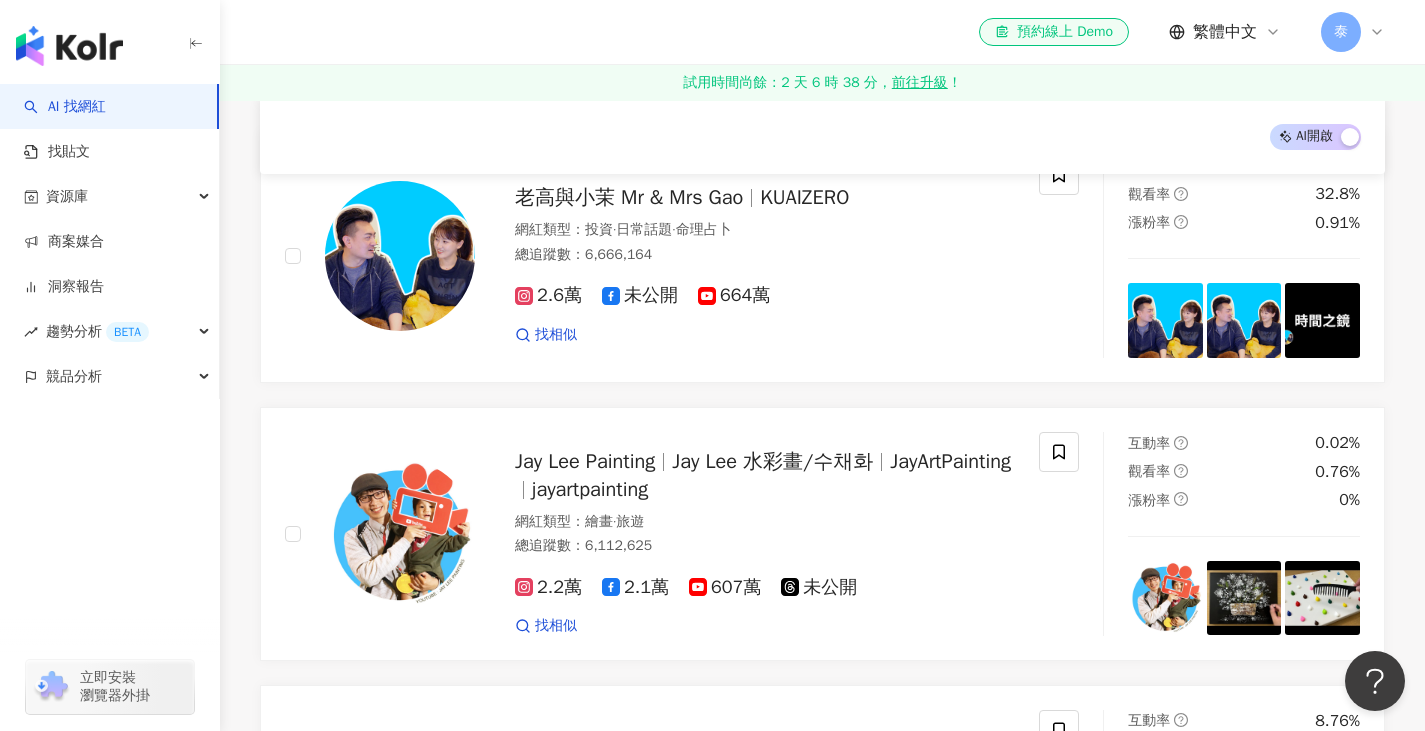 scroll, scrollTop: 2900, scrollLeft: 0, axis: vertical 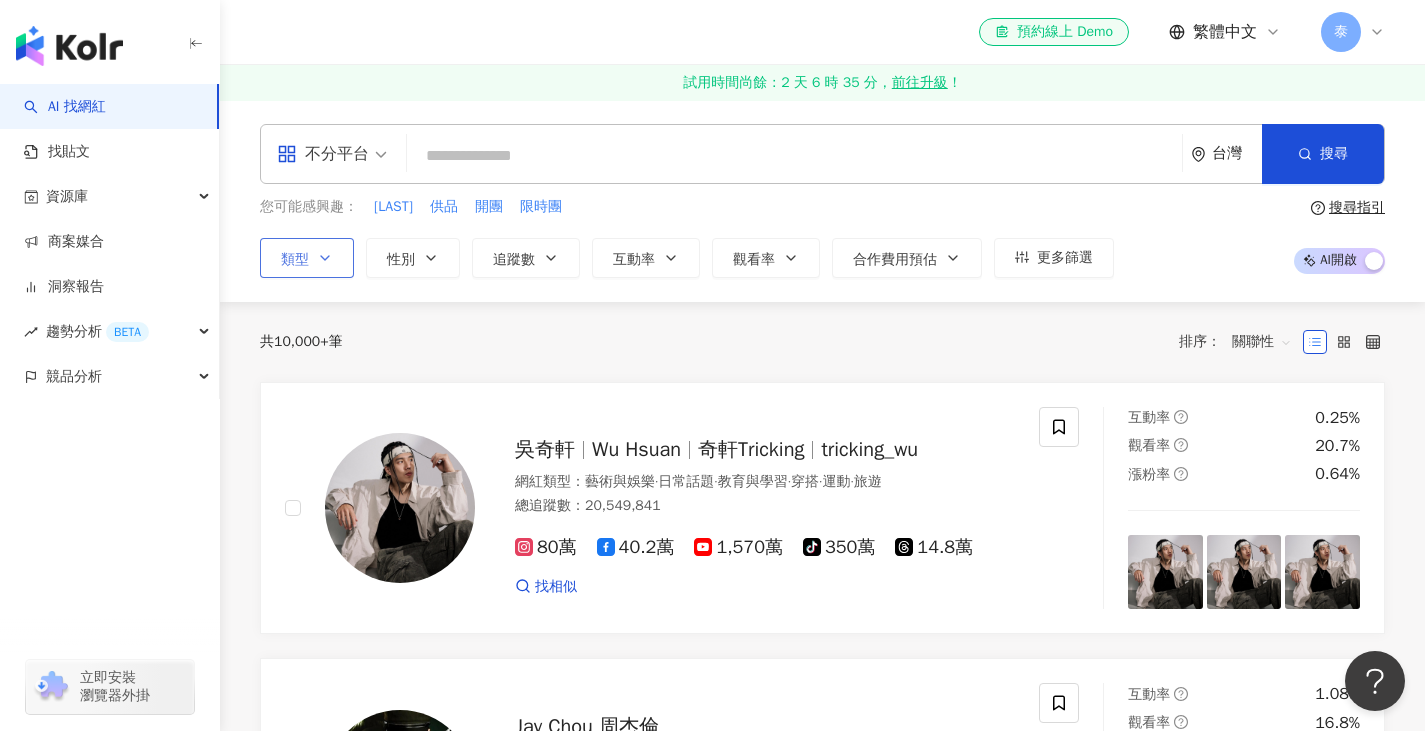 click on "類型" at bounding box center [307, 258] 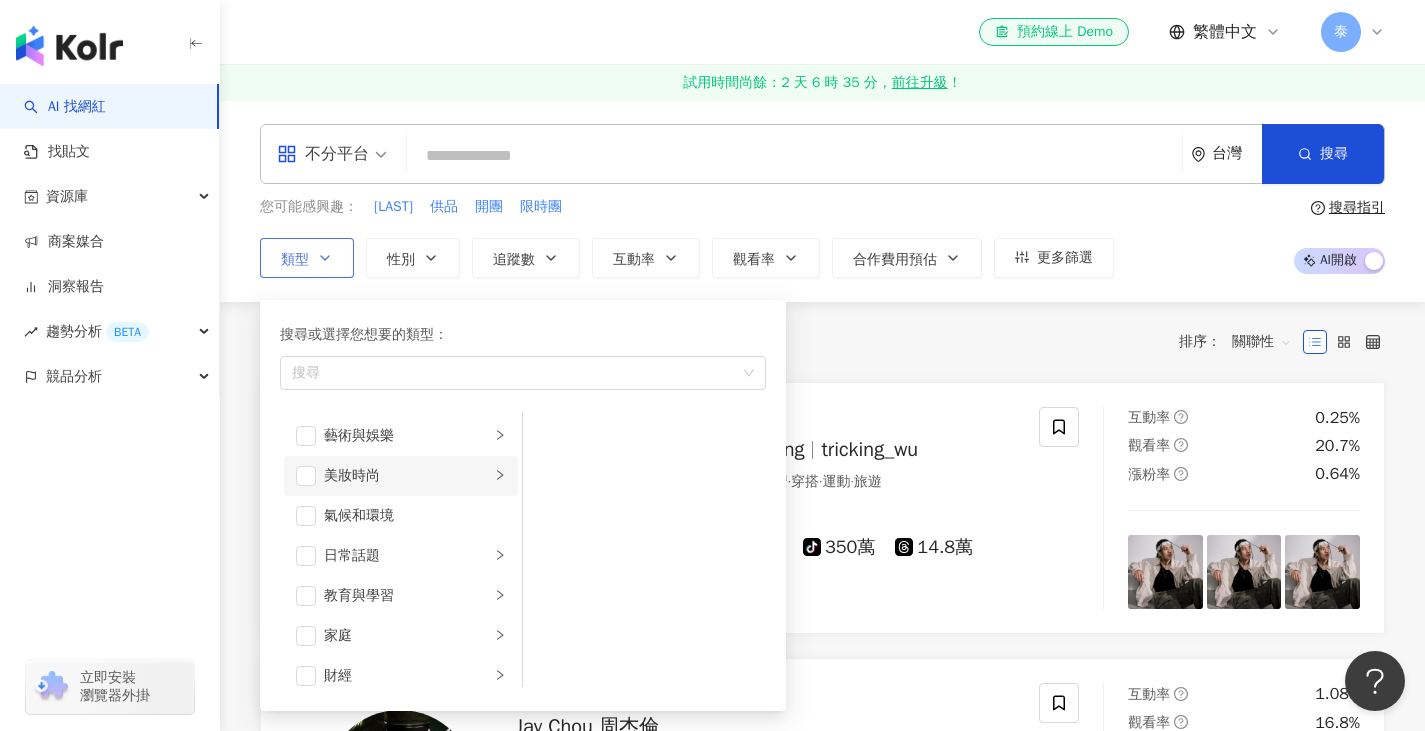 click on "美妝時尚" at bounding box center (407, 476) 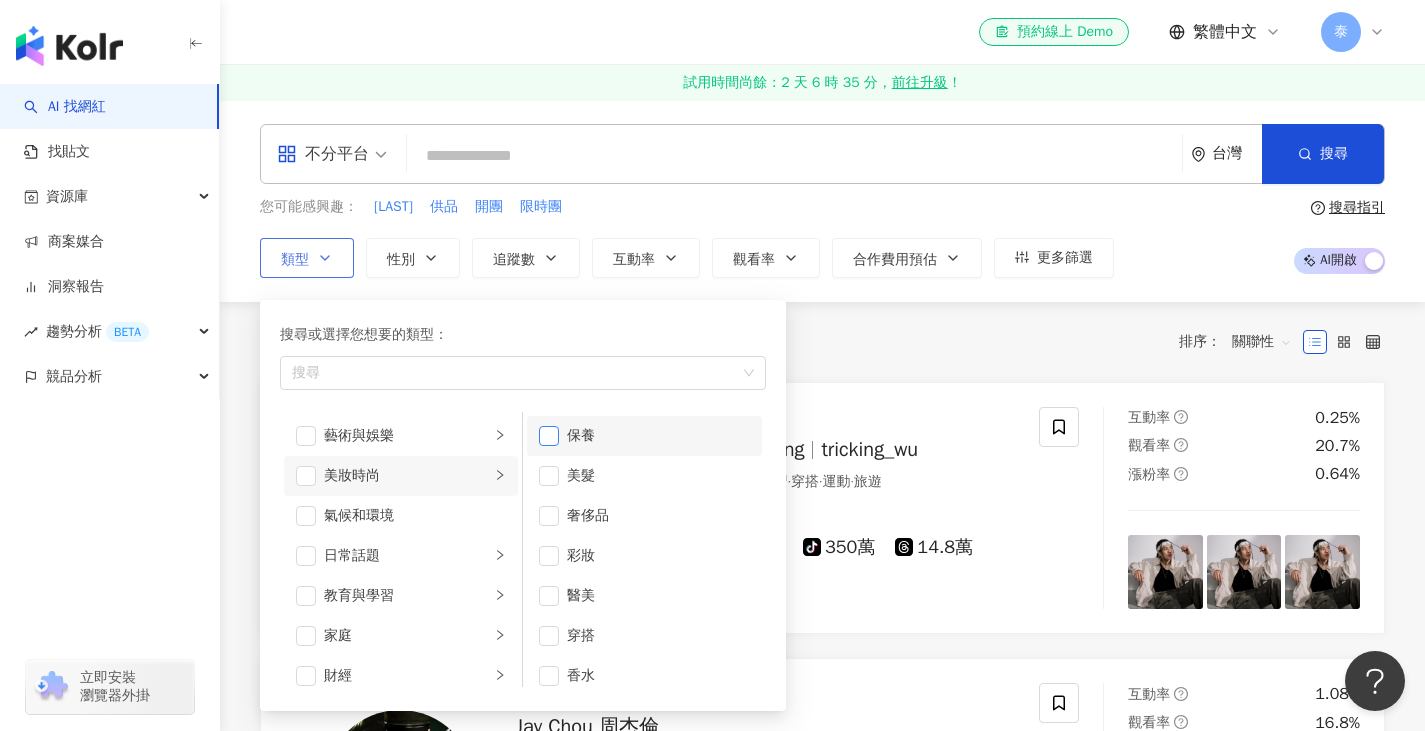 click at bounding box center (549, 436) 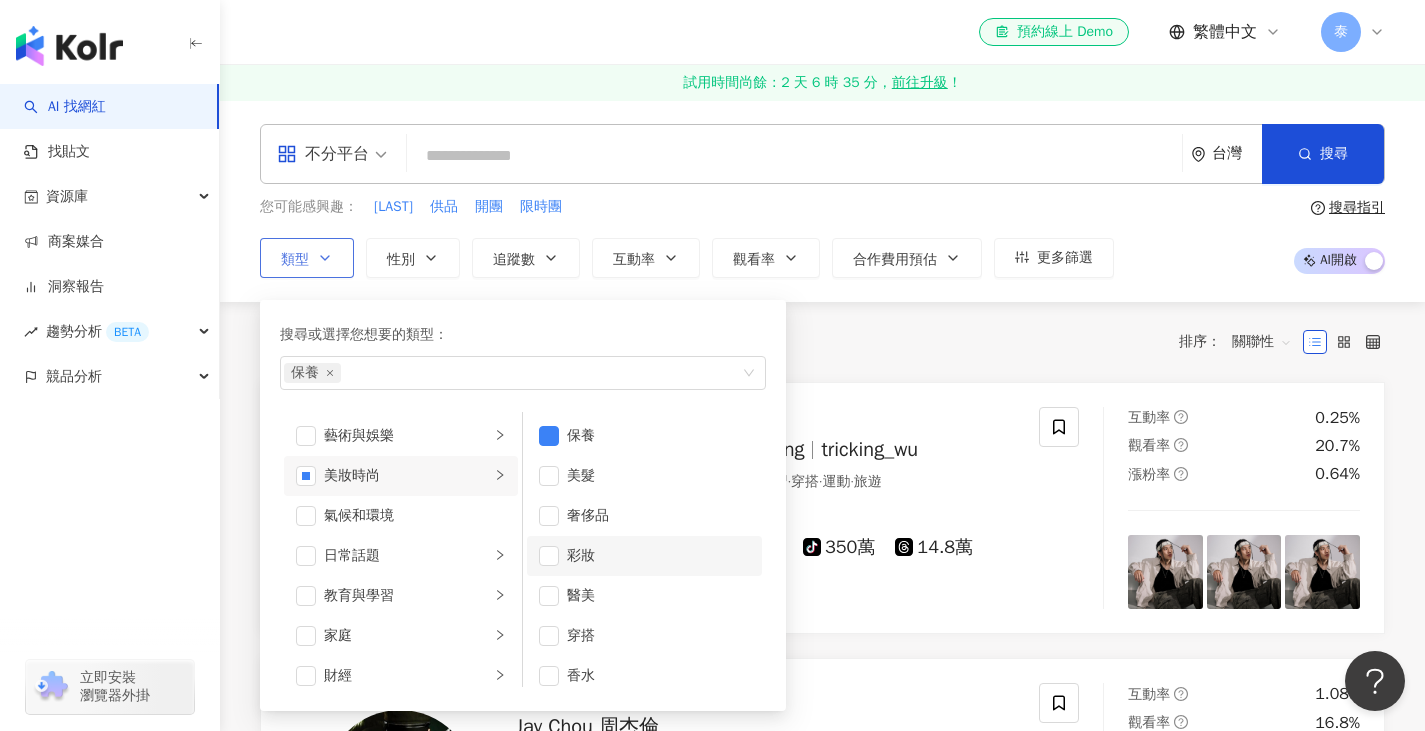 click on "彩妝" at bounding box center [644, 556] 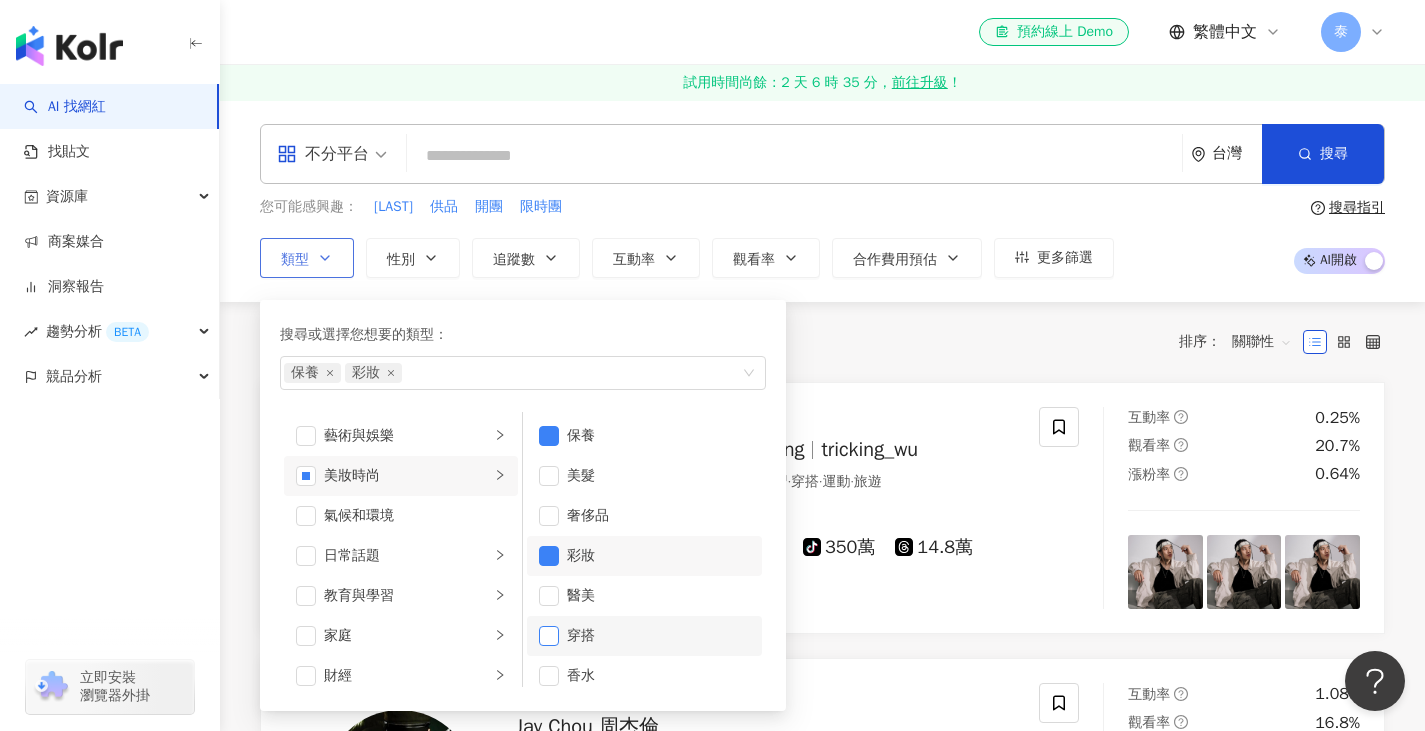 click at bounding box center (549, 636) 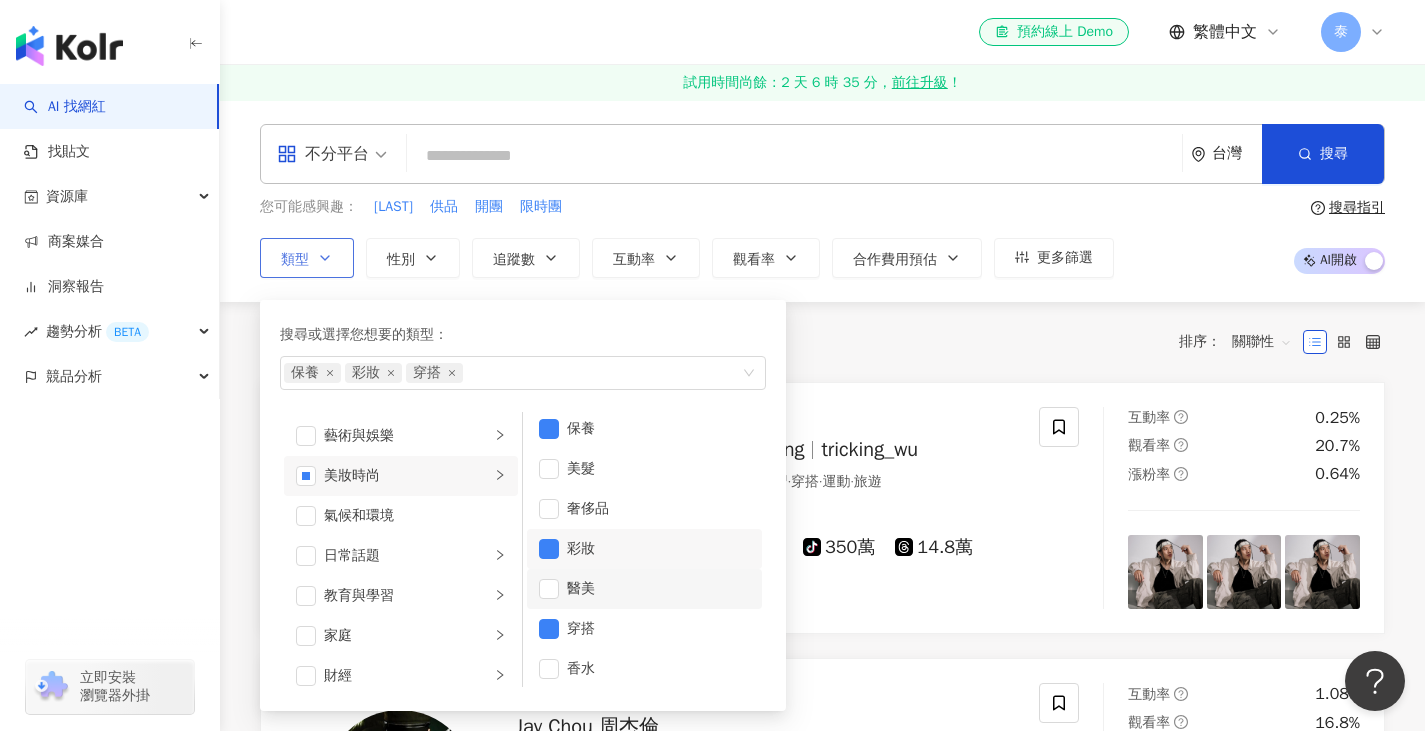 scroll, scrollTop: 13, scrollLeft: 0, axis: vertical 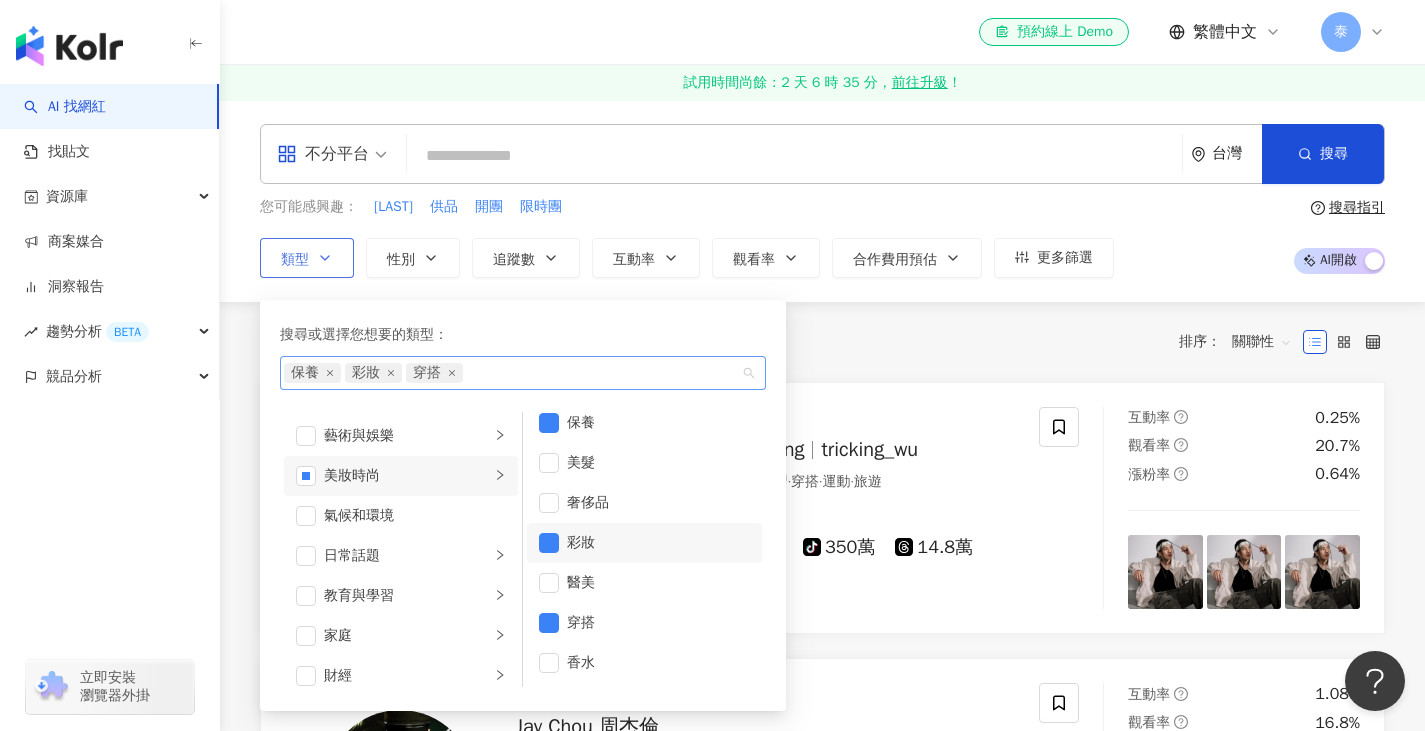 click on "保養 彩妝 穿搭" at bounding box center (512, 373) 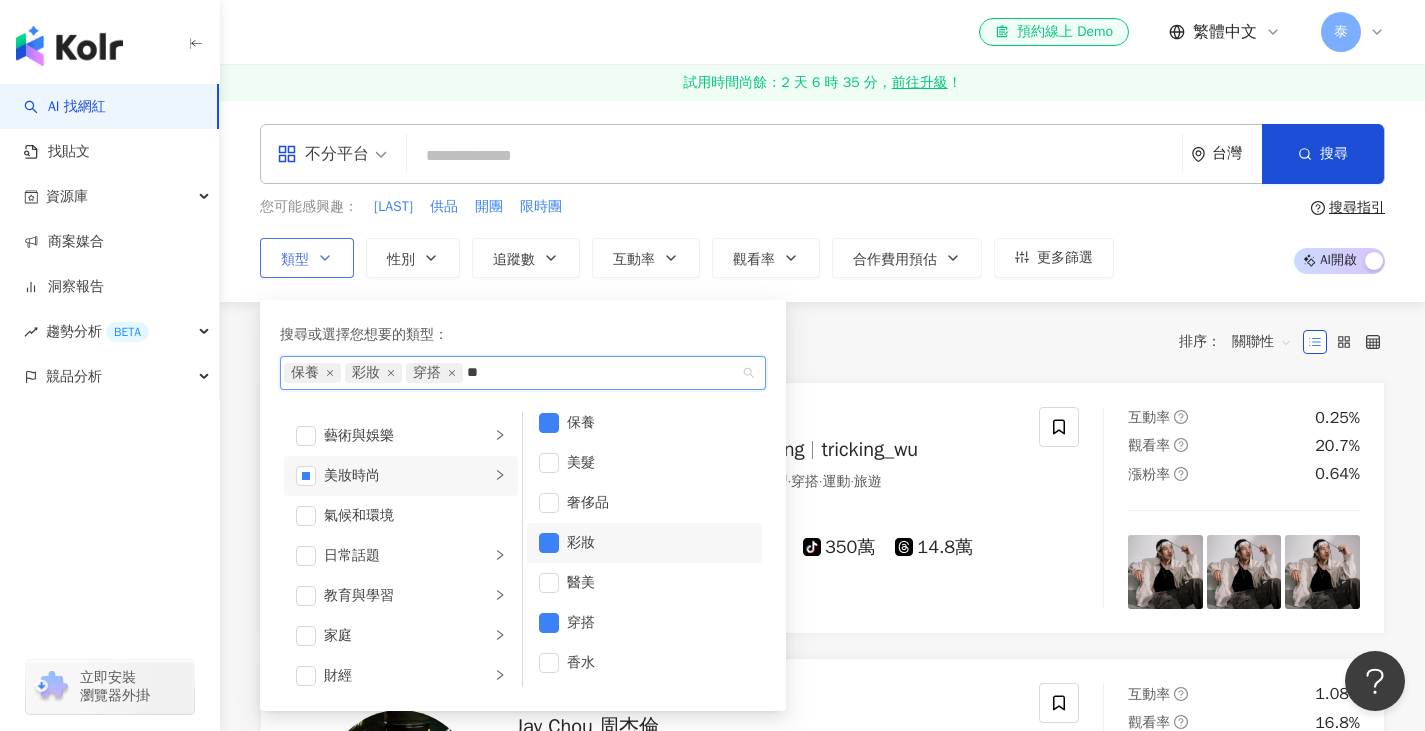 type on "*" 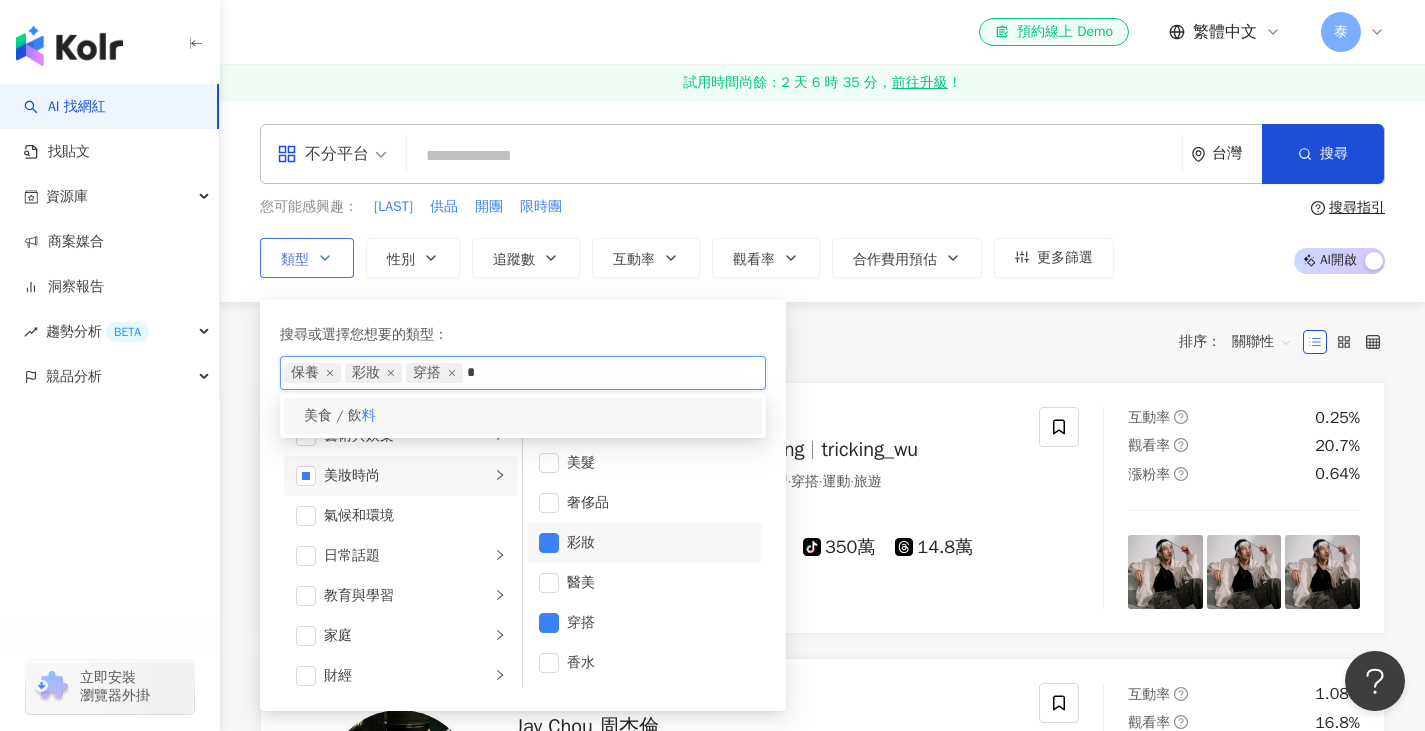 type on "*" 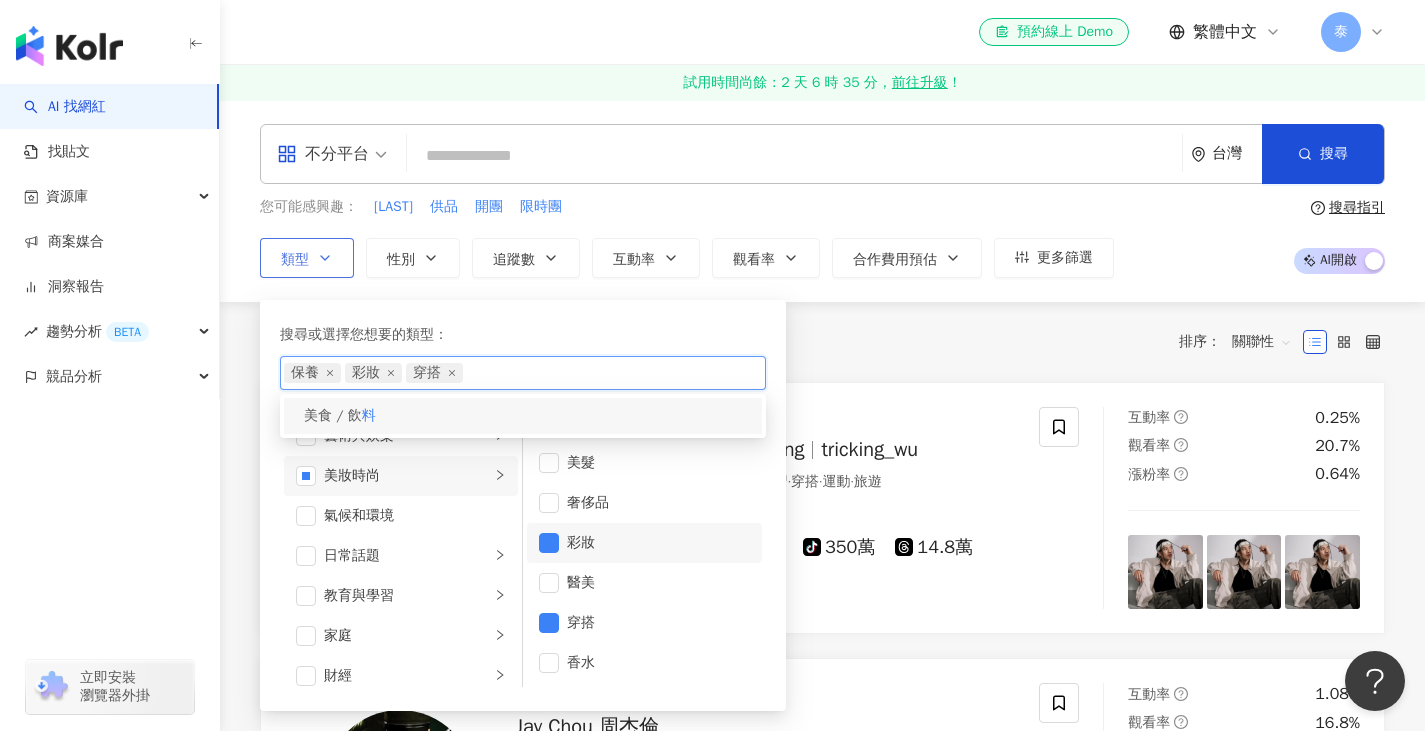 click on "美食 / 飲 料" at bounding box center [523, 416] 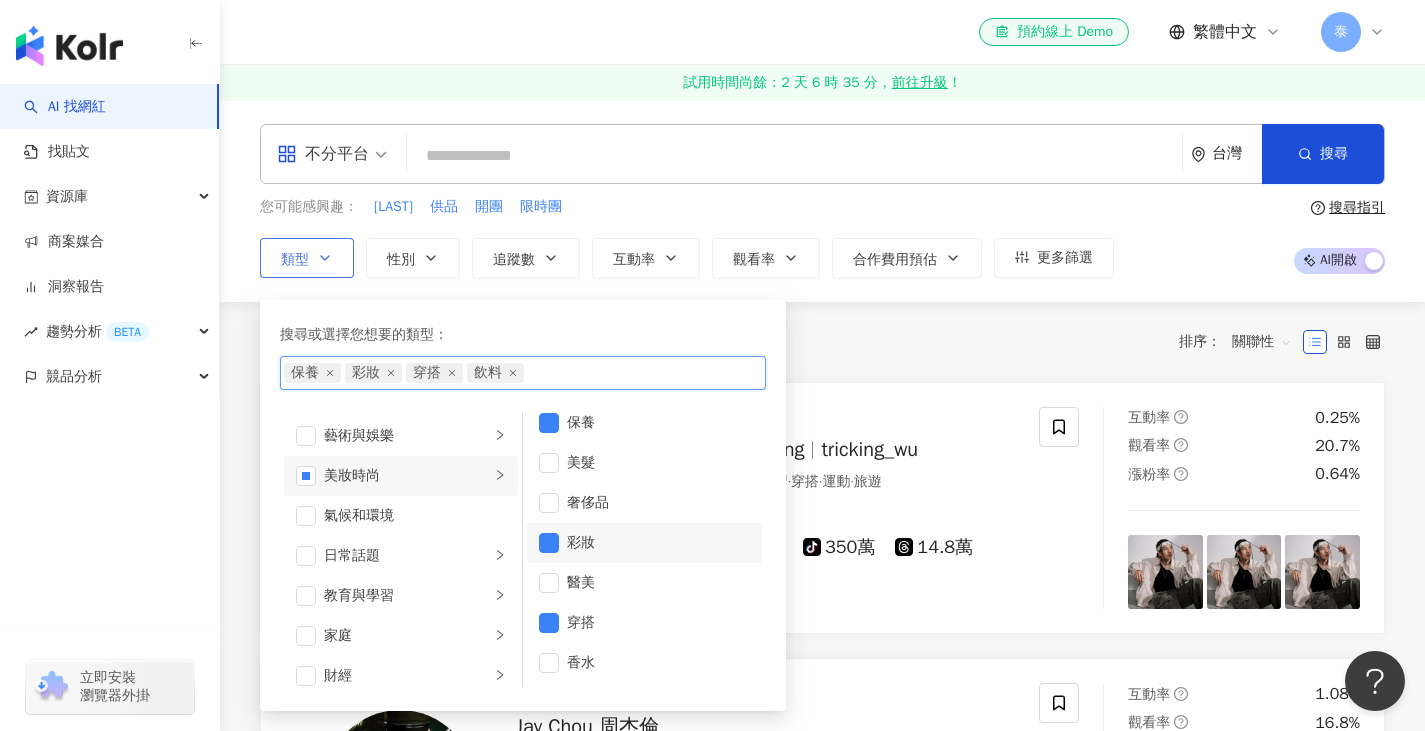 click on "飲料" at bounding box center (495, 373) 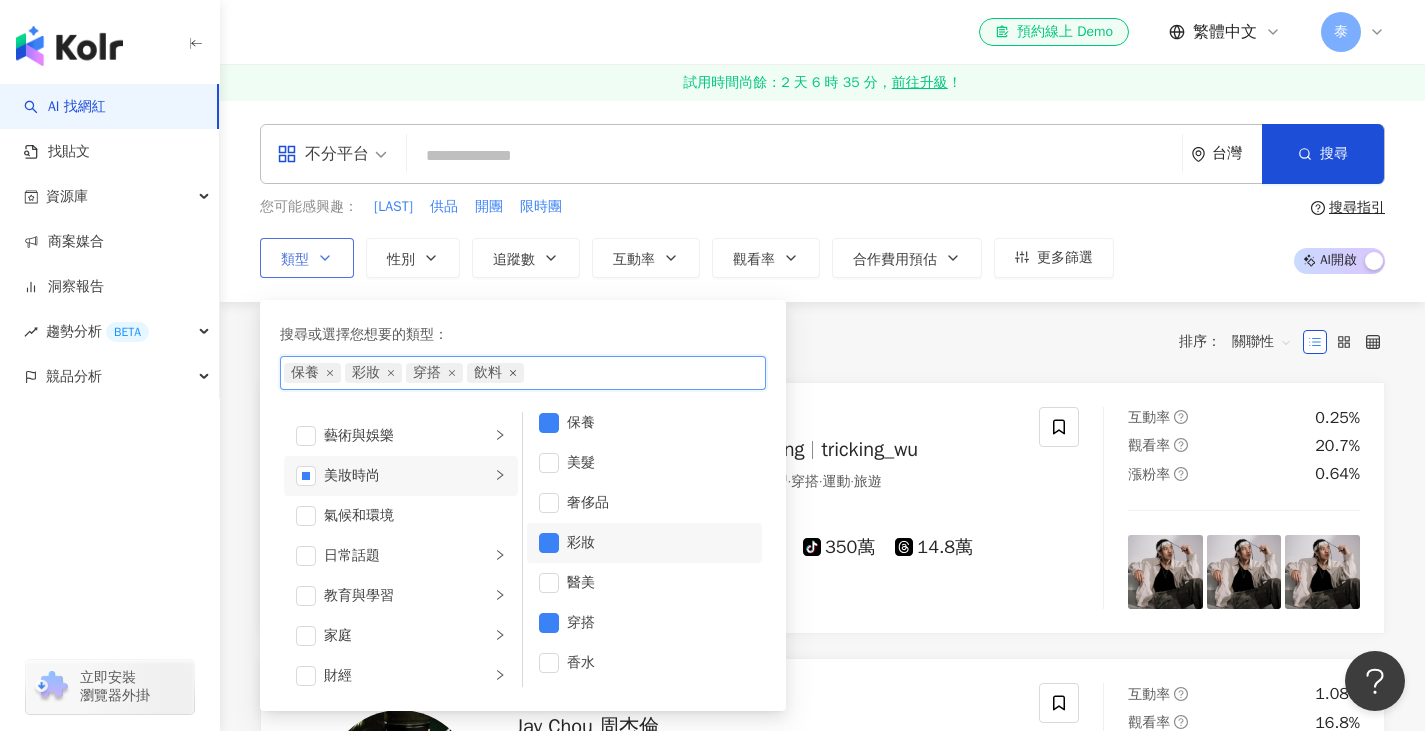 click 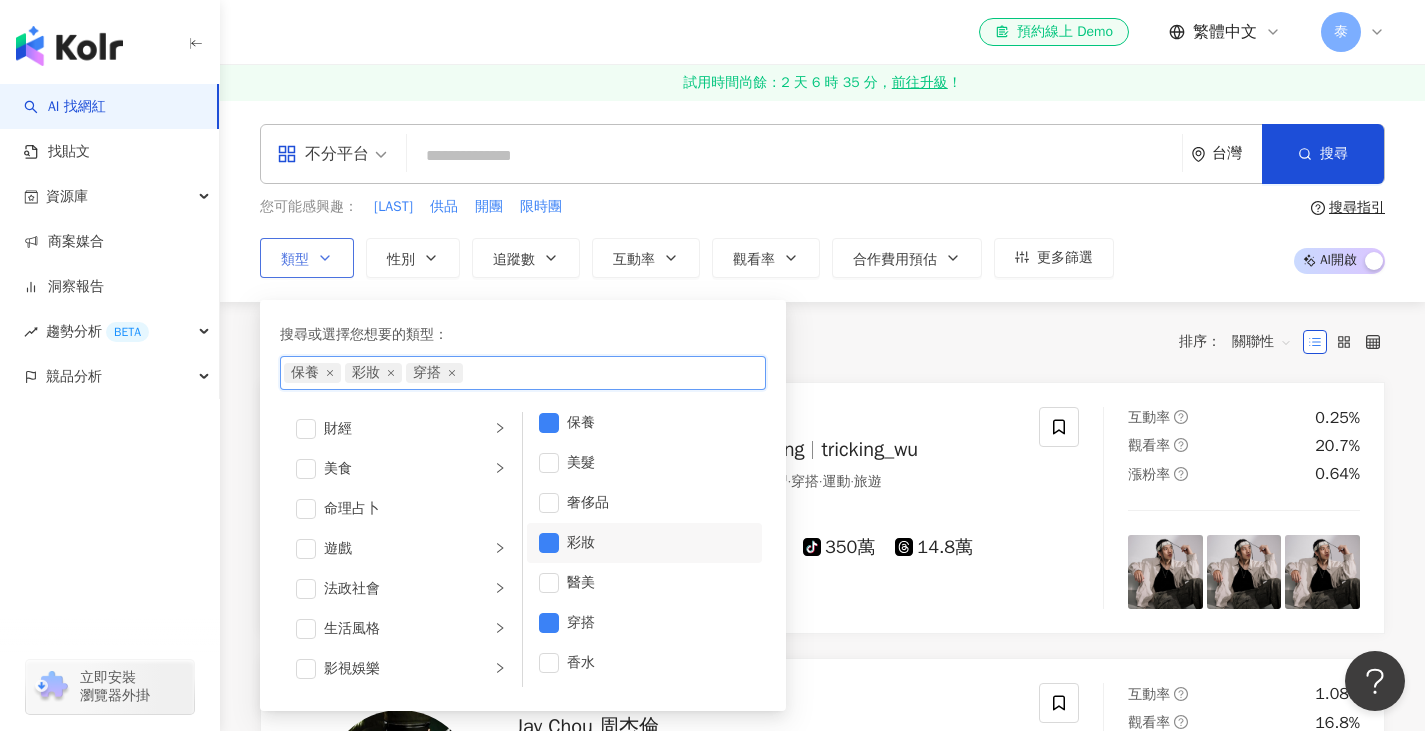 scroll, scrollTop: 300, scrollLeft: 0, axis: vertical 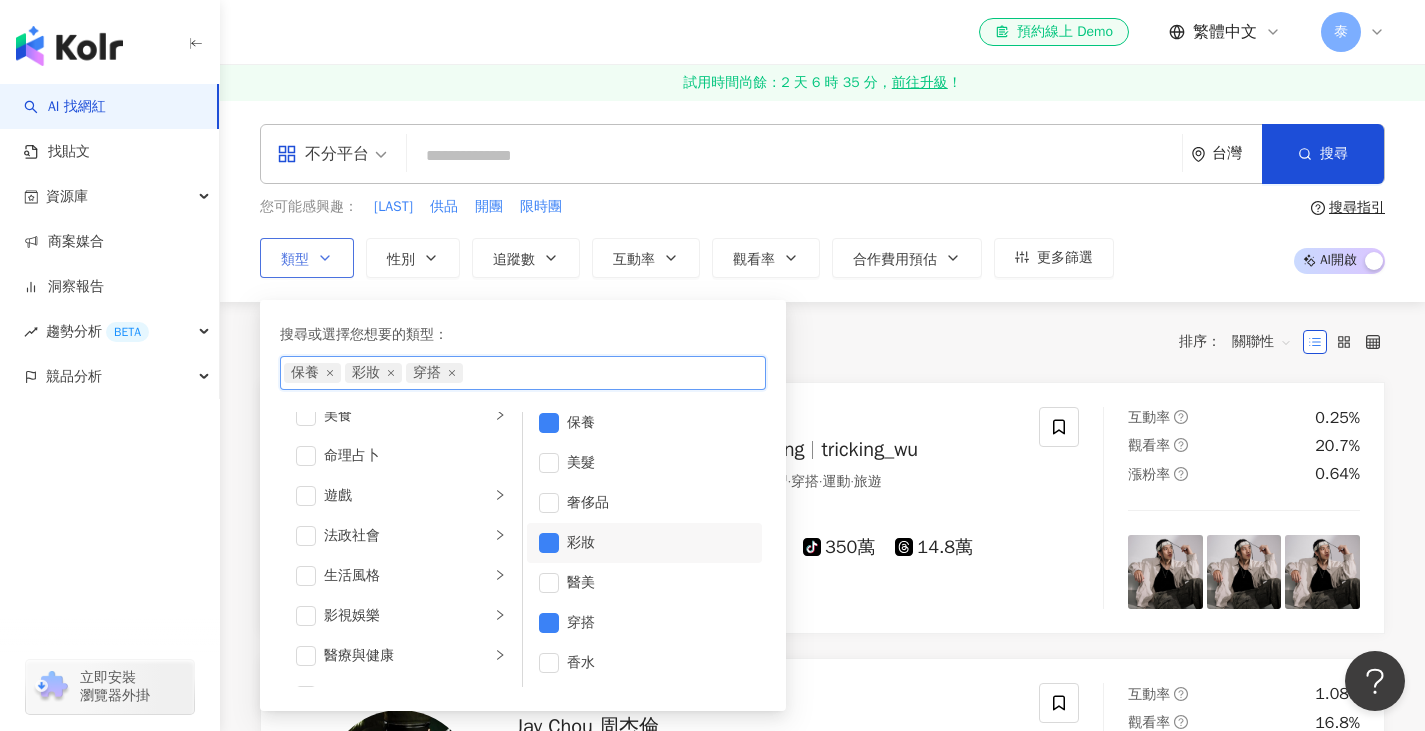 click on "搜尋或選擇您想要的類型： 保養 彩妝 穿搭   美食 / 飲 料 藝術與娛樂 美妝時尚 氣候和環境 日常話題 教育與學習 家庭 財經 美食 命理占卜 遊戲 法政社會 生活風格 影視娛樂 醫療與健康 寵物 攝影 感情 宗教 促購導購 運動 科技 交通工具 旅遊 成人 保養 美髮 奢侈品 彩妝 醫美 穿搭 香水" at bounding box center (523, 505) 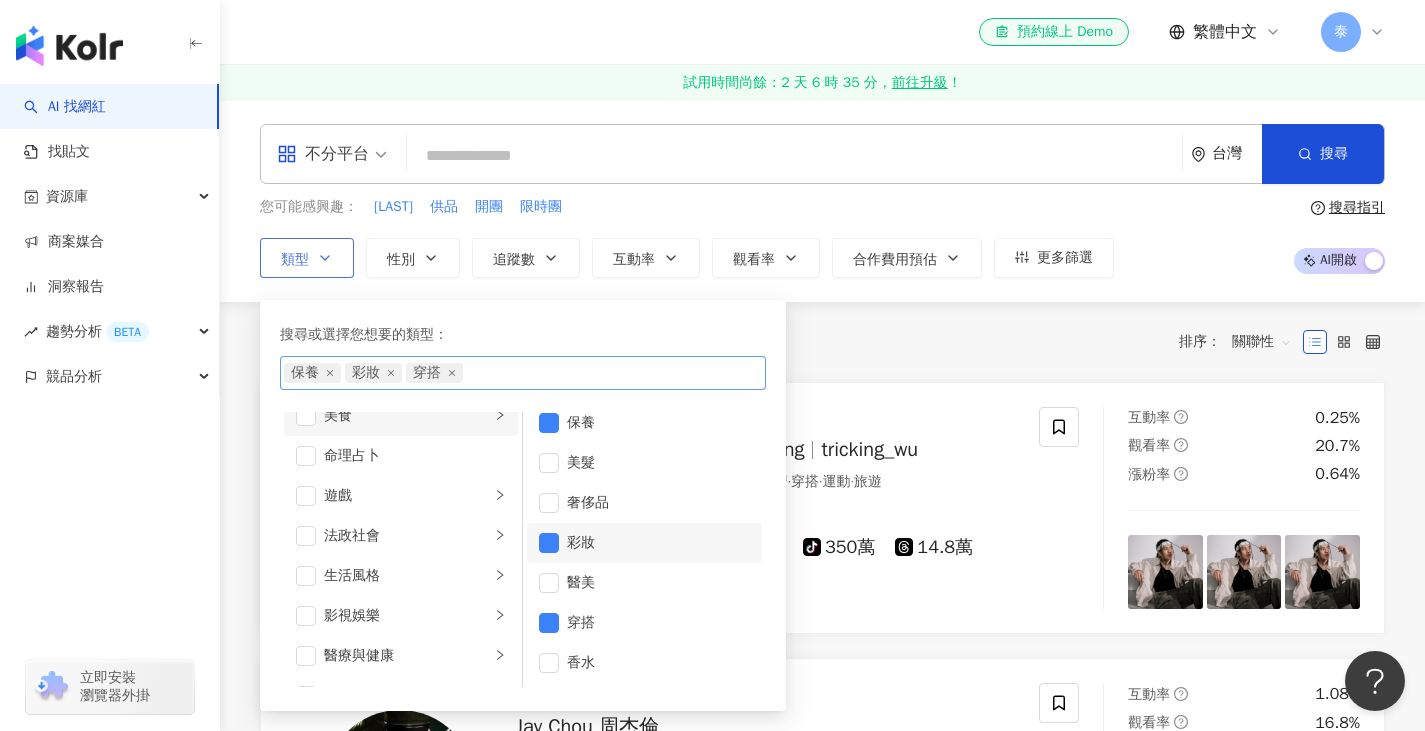 click on "美食" at bounding box center [407, 416] 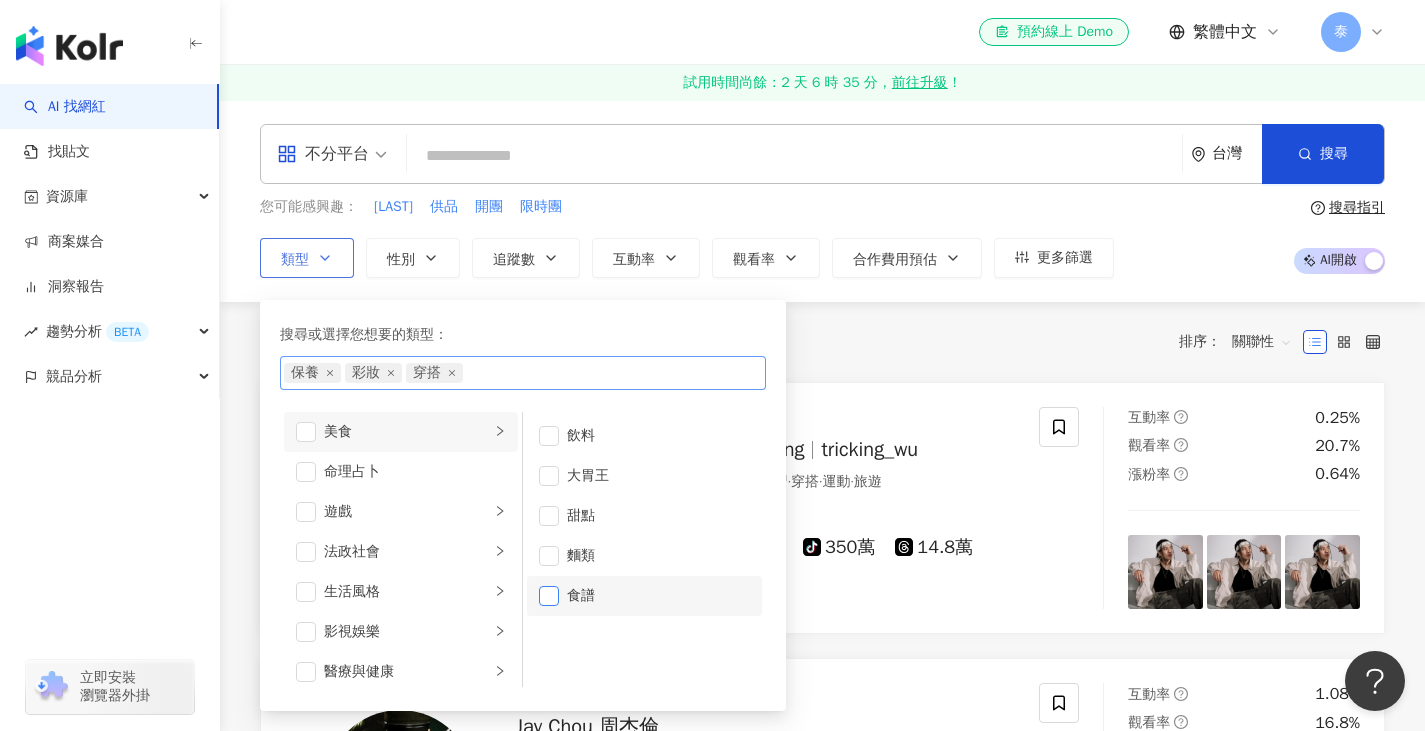 click at bounding box center (549, 596) 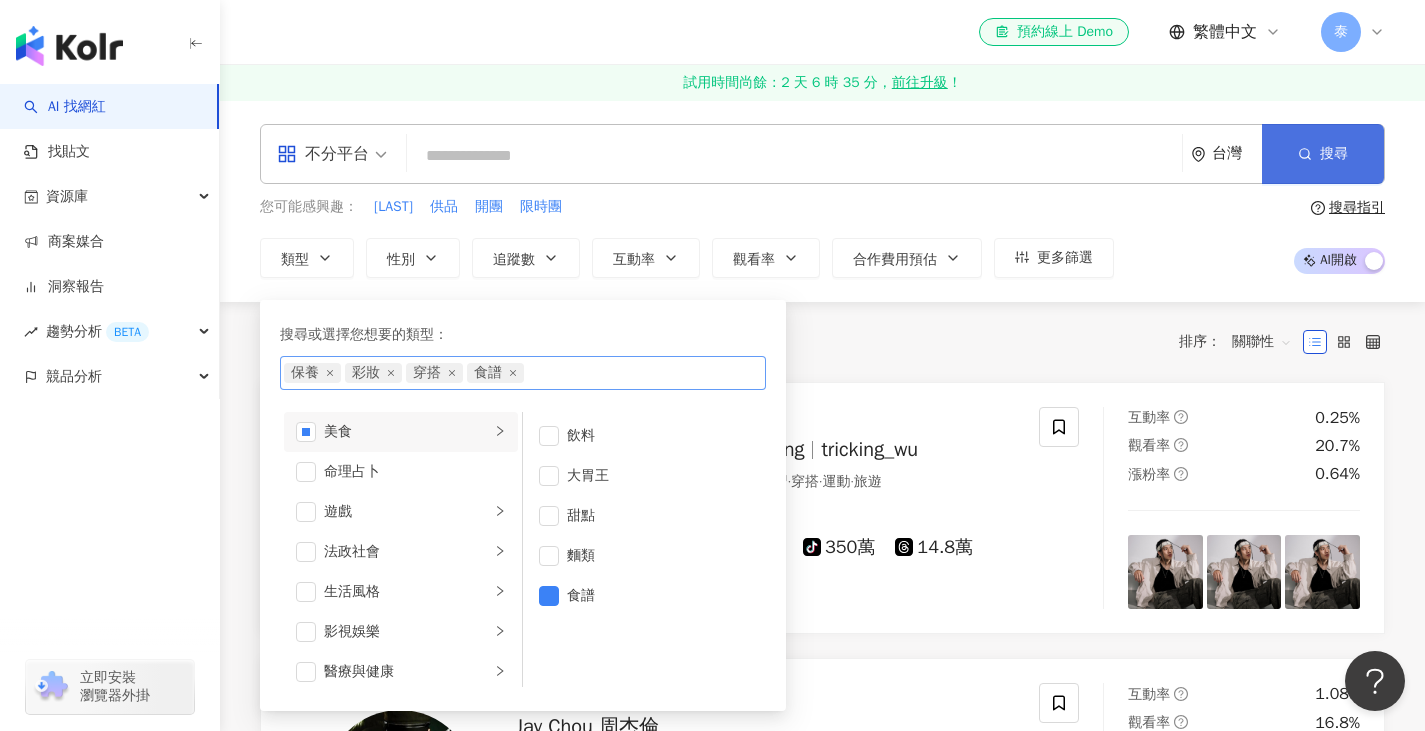 click on "搜尋" at bounding box center (1323, 154) 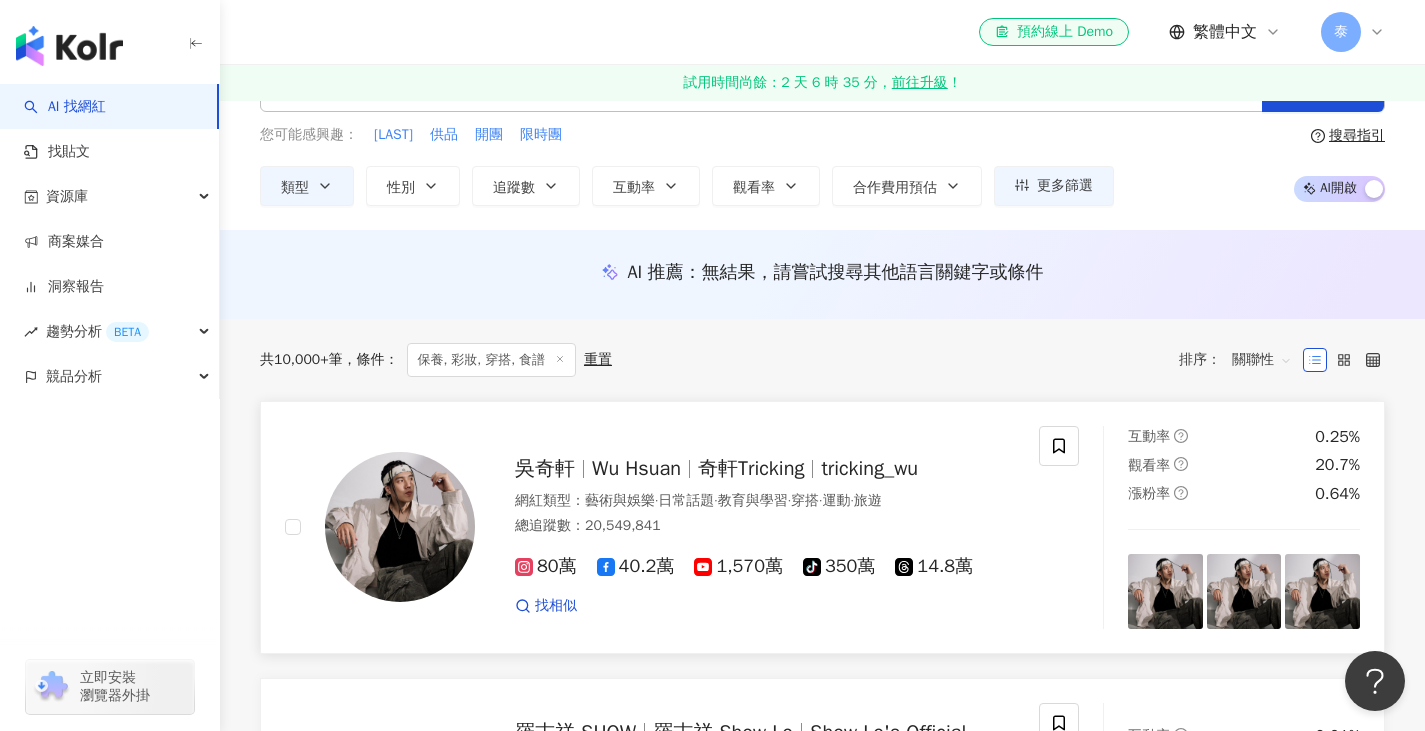 scroll, scrollTop: 0, scrollLeft: 0, axis: both 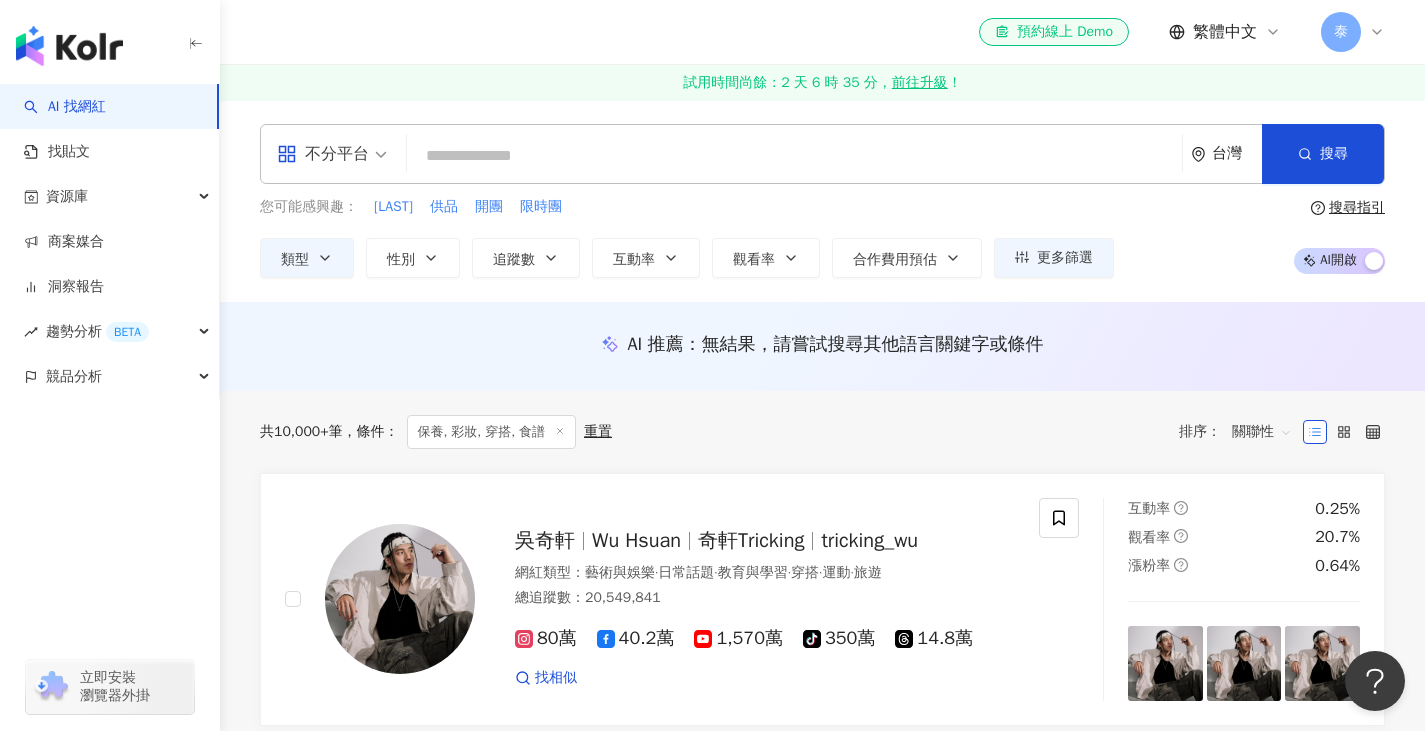click on "不分平台" at bounding box center (332, 154) 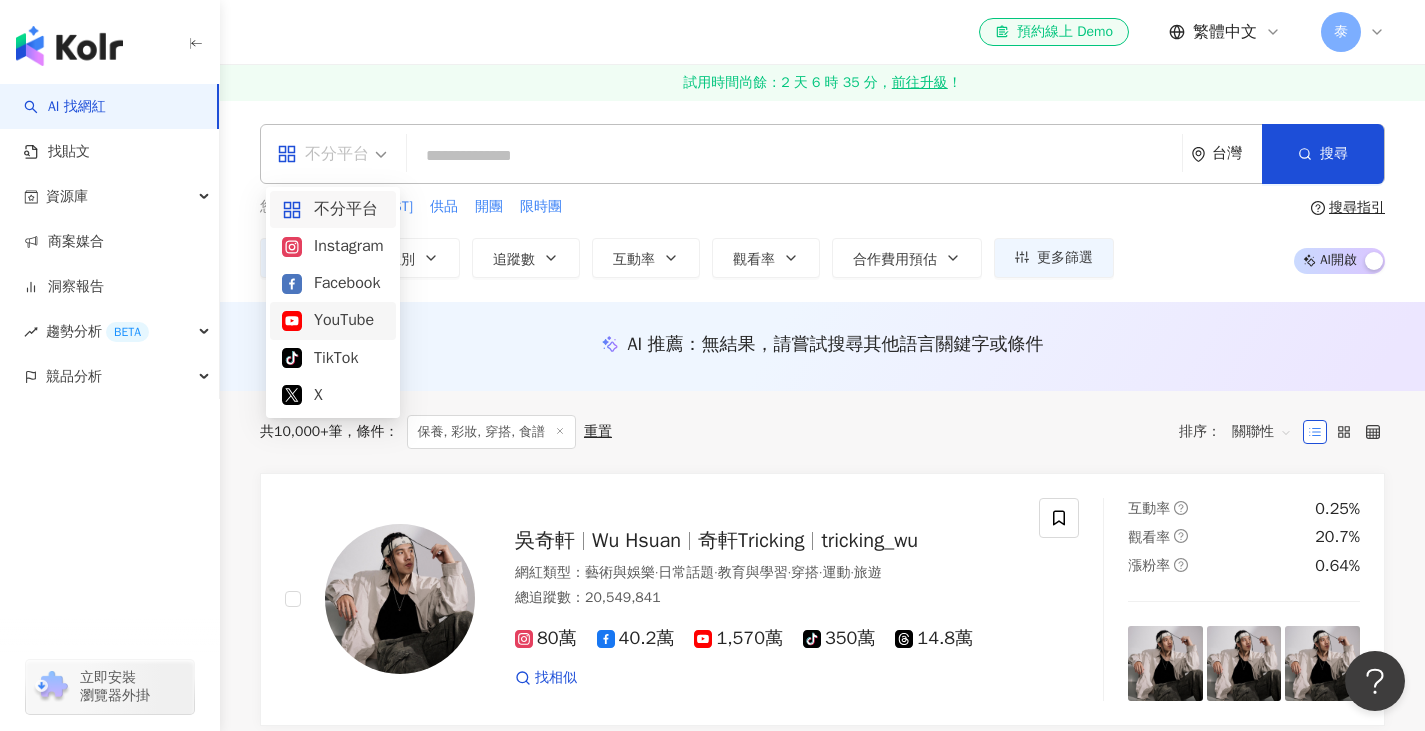 drag, startPoint x: 602, startPoint y: 313, endPoint x: 564, endPoint y: 299, distance: 40.496914 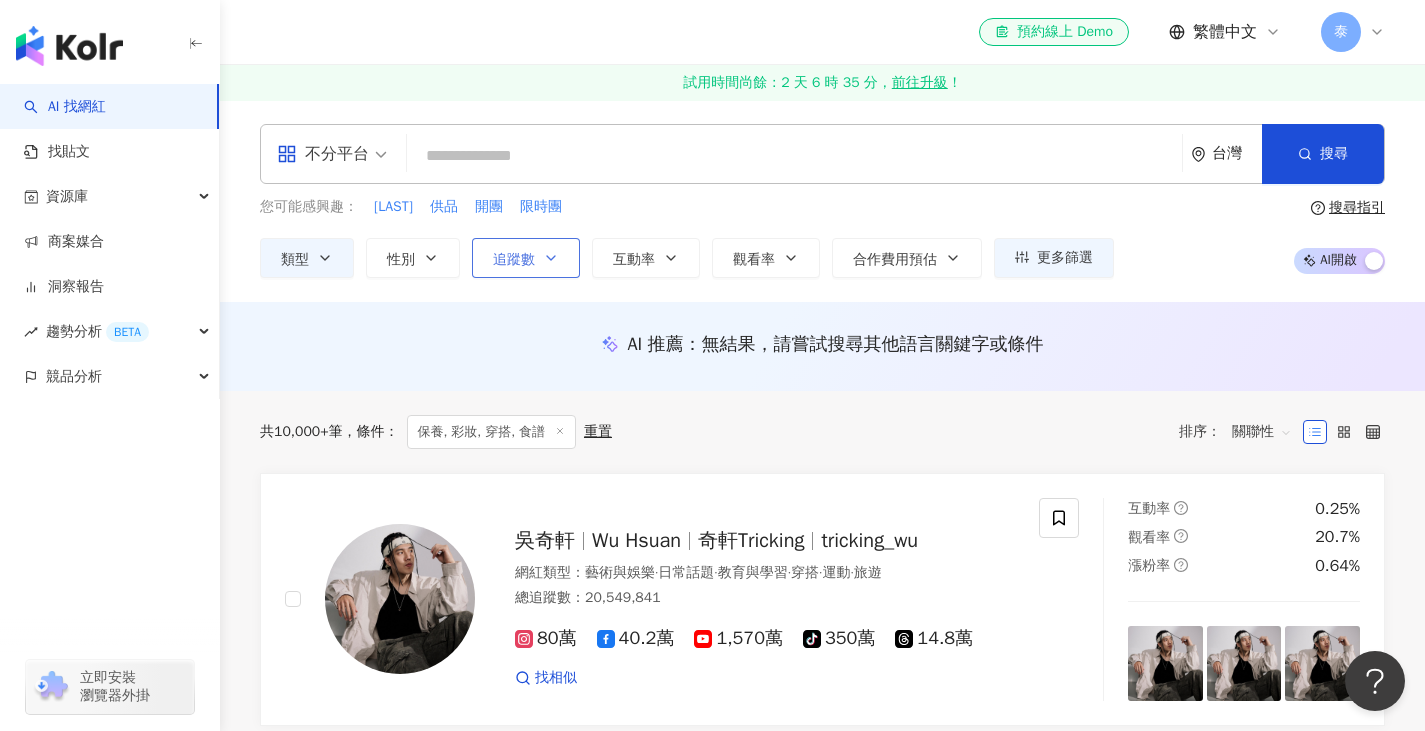 click on "追蹤數" at bounding box center (526, 258) 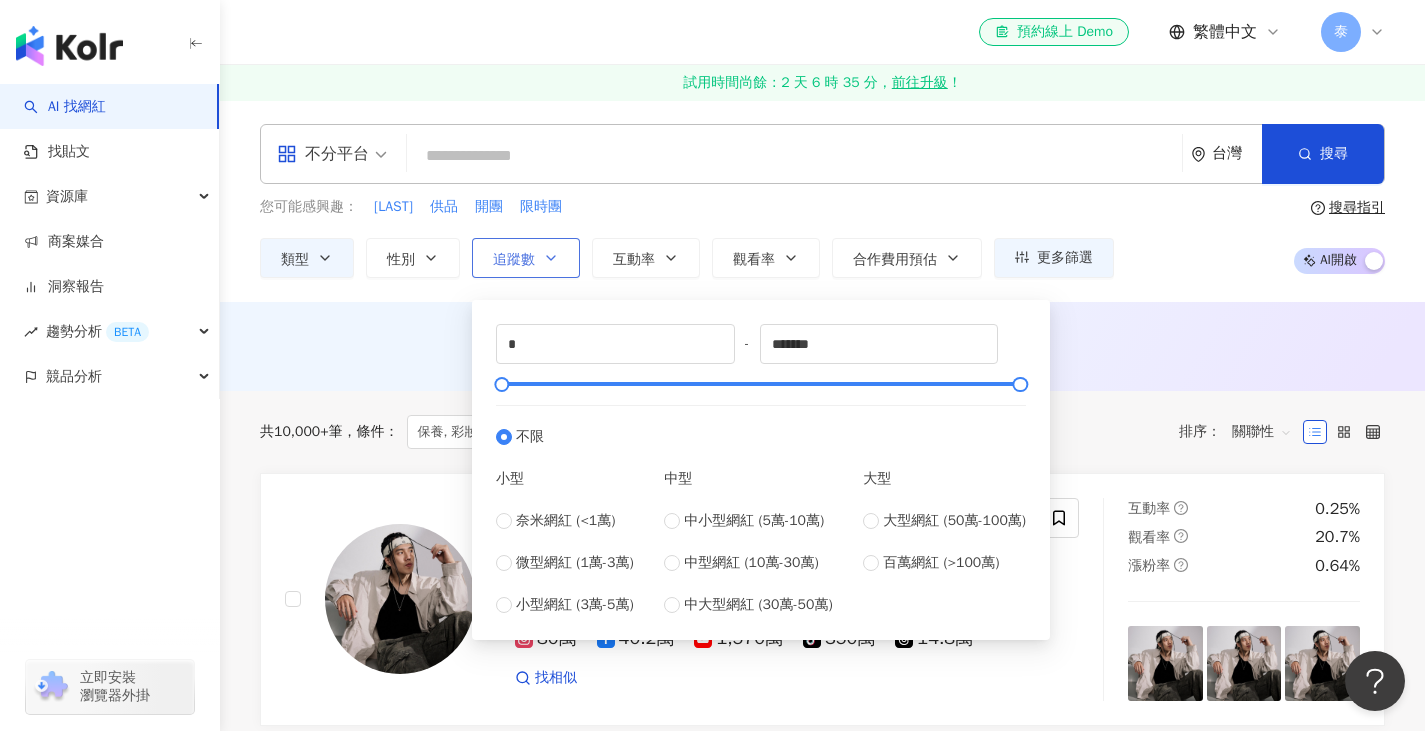 click on "追蹤數" at bounding box center [526, 258] 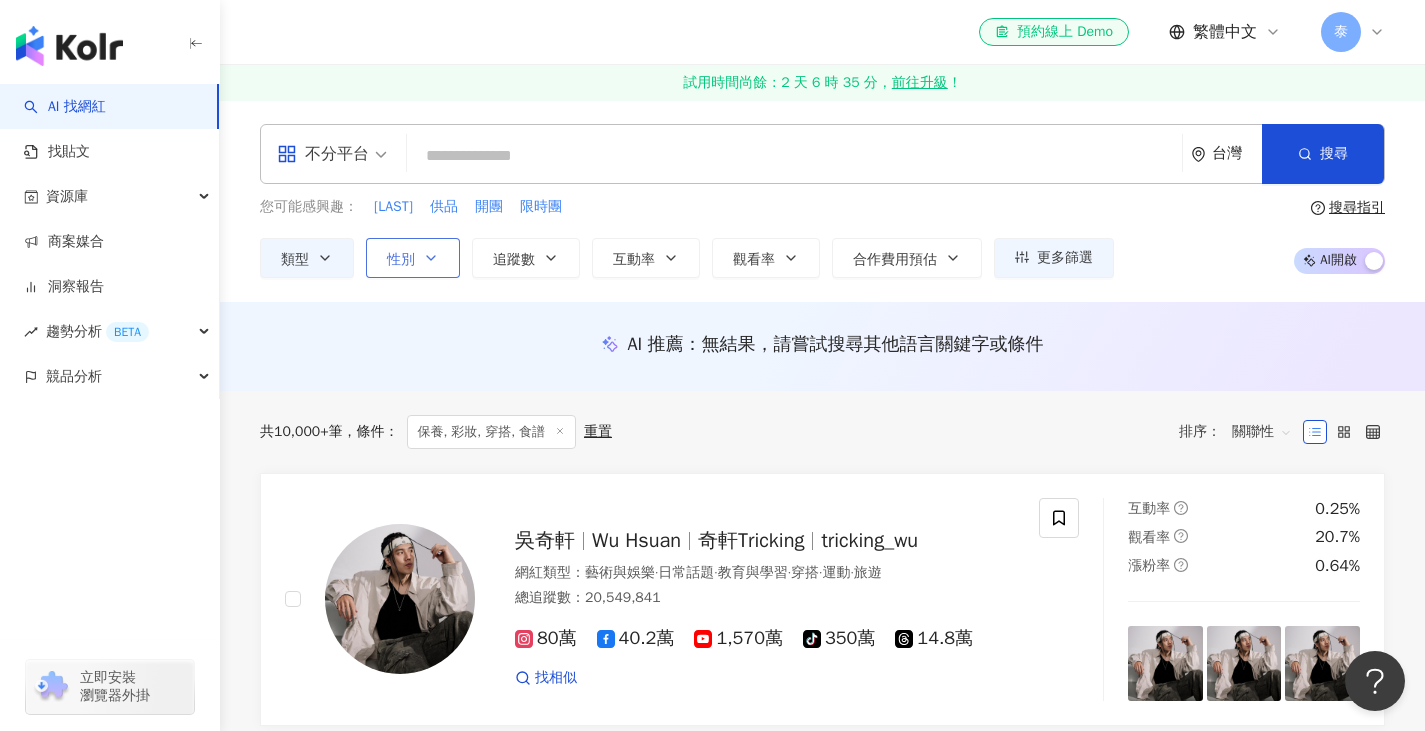 click 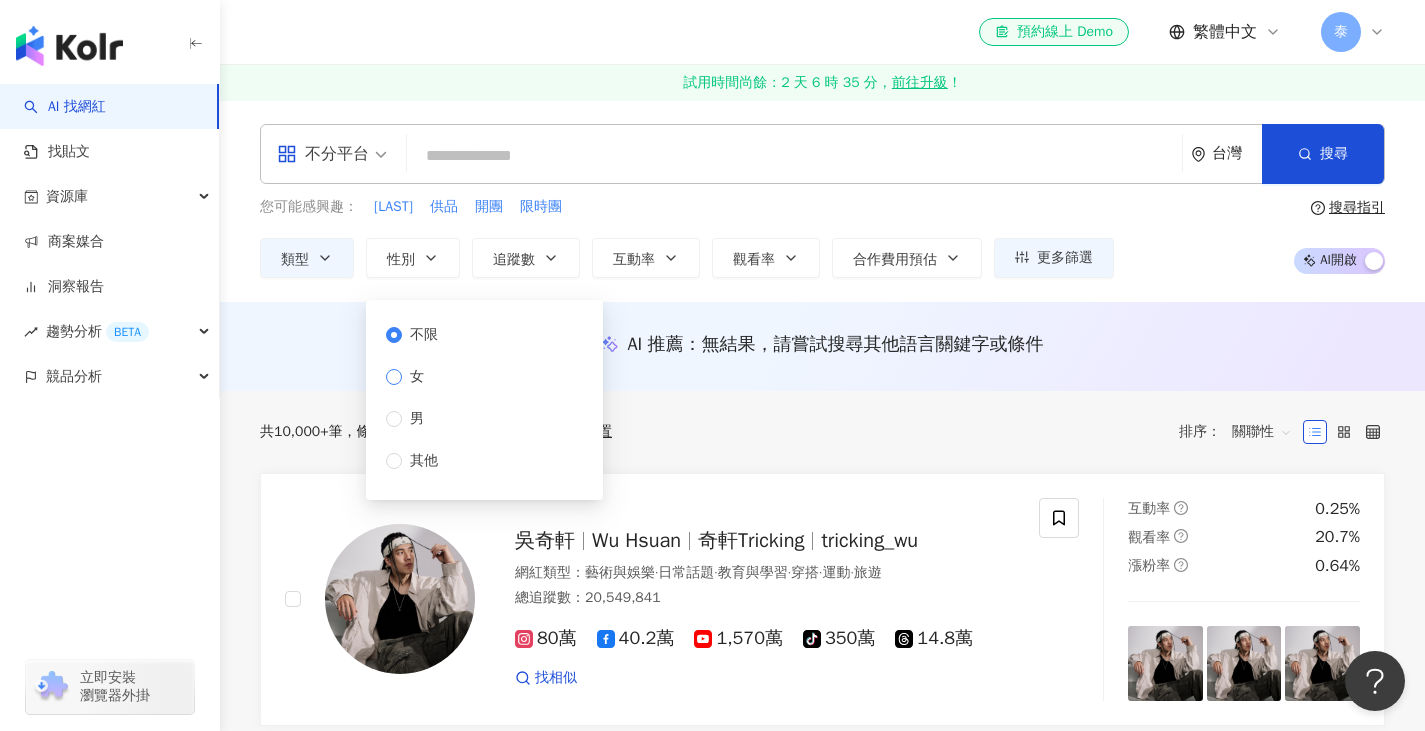 click on "女" at bounding box center [417, 377] 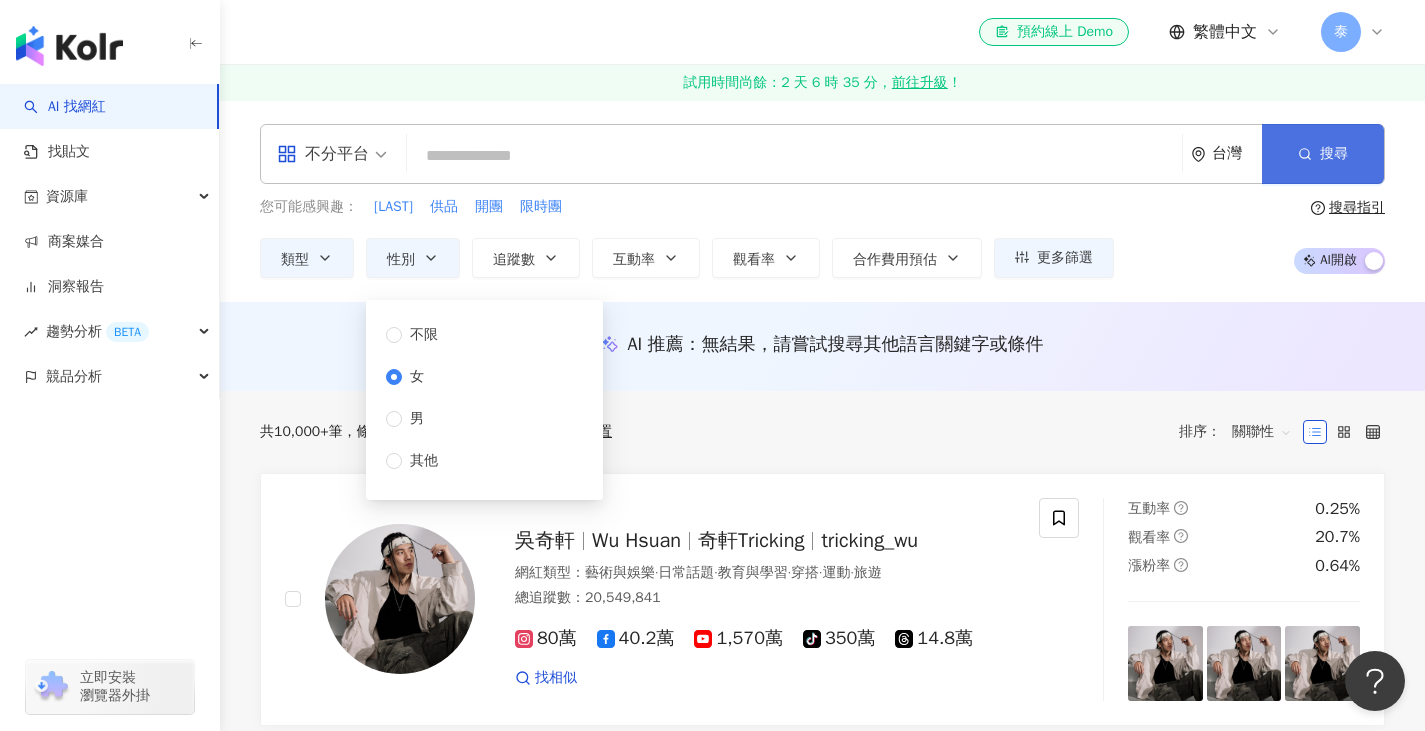click at bounding box center [1305, 153] 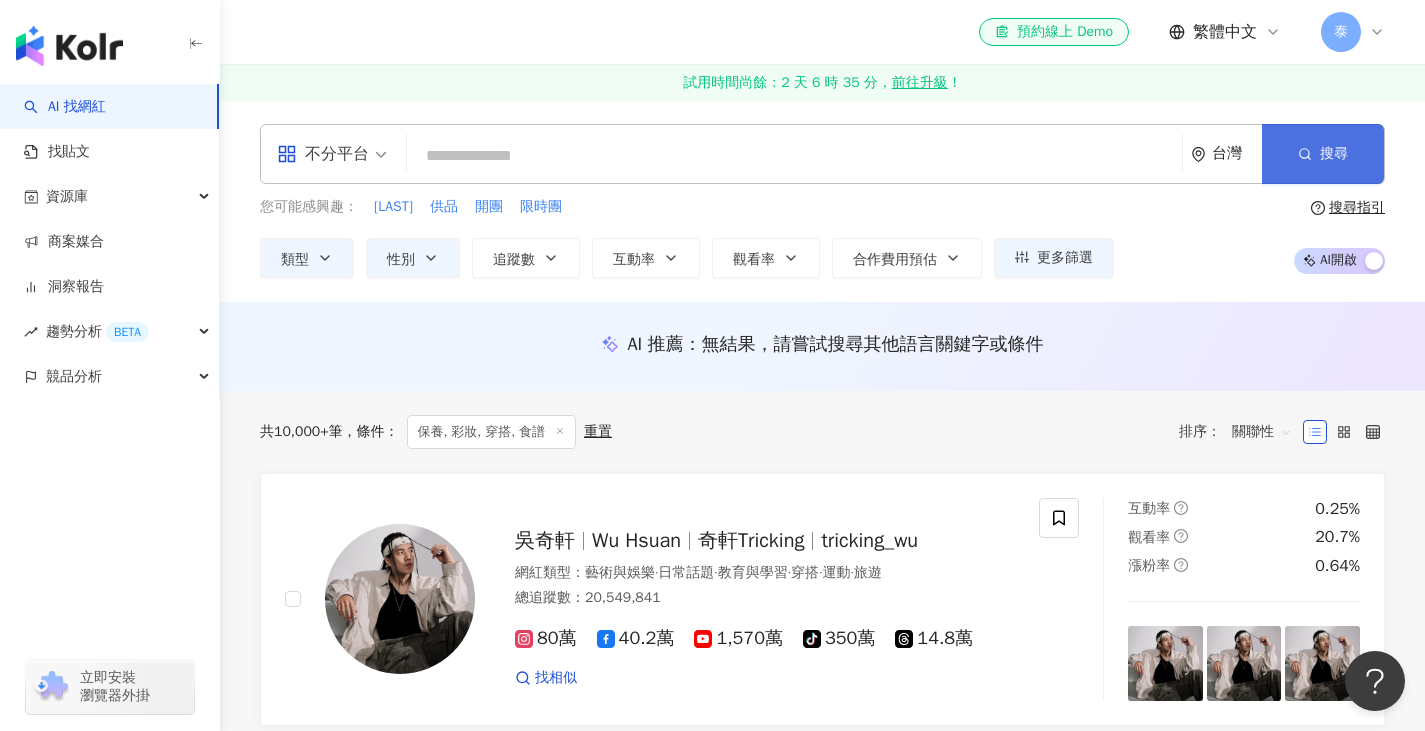 click at bounding box center (1305, 153) 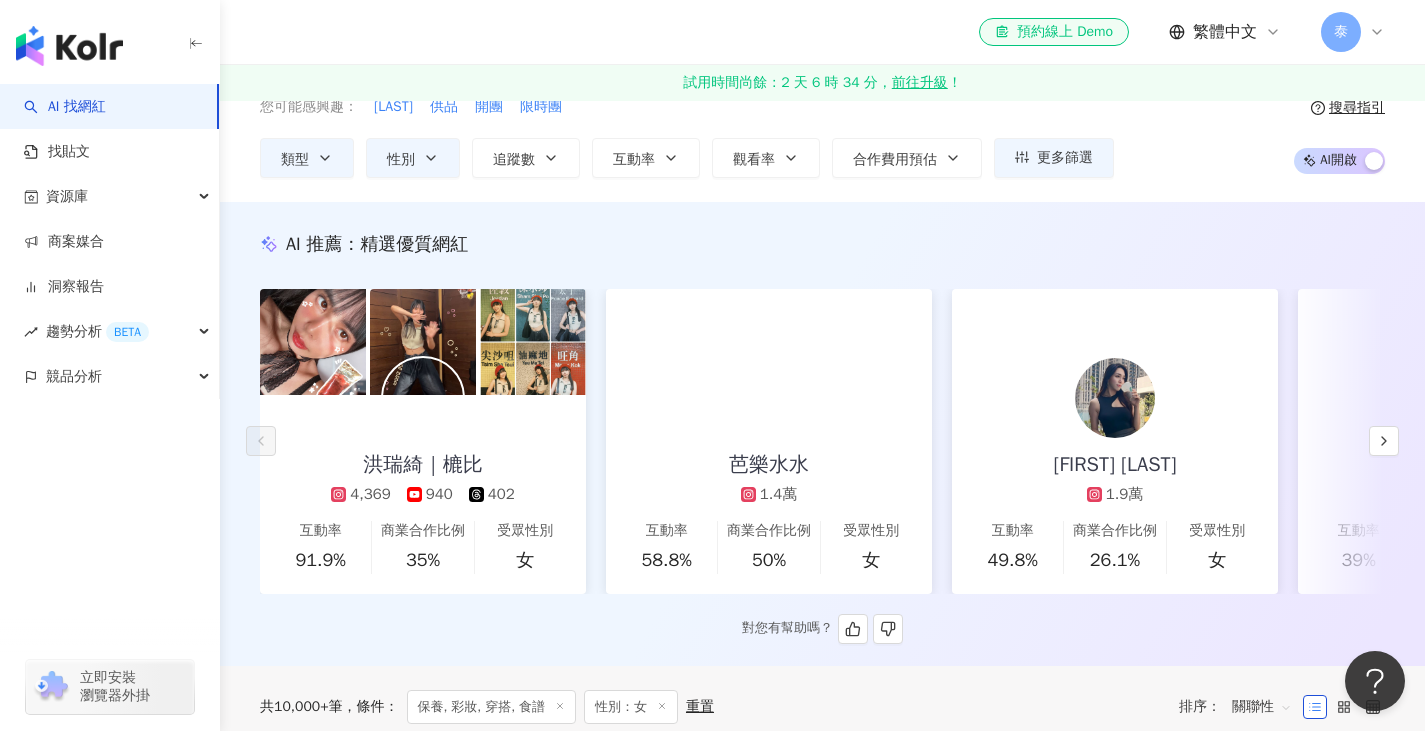 scroll, scrollTop: 500, scrollLeft: 0, axis: vertical 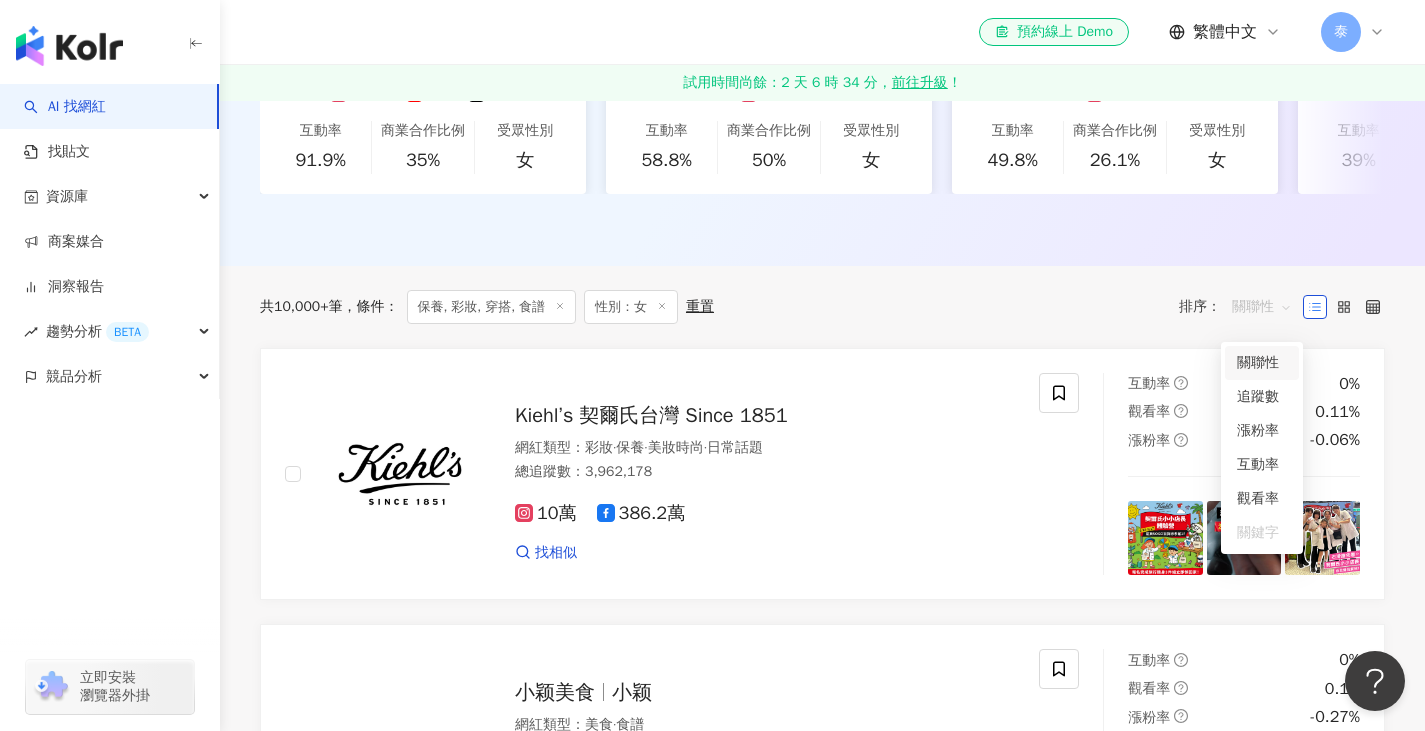 click on "關聯性" at bounding box center [1262, 307] 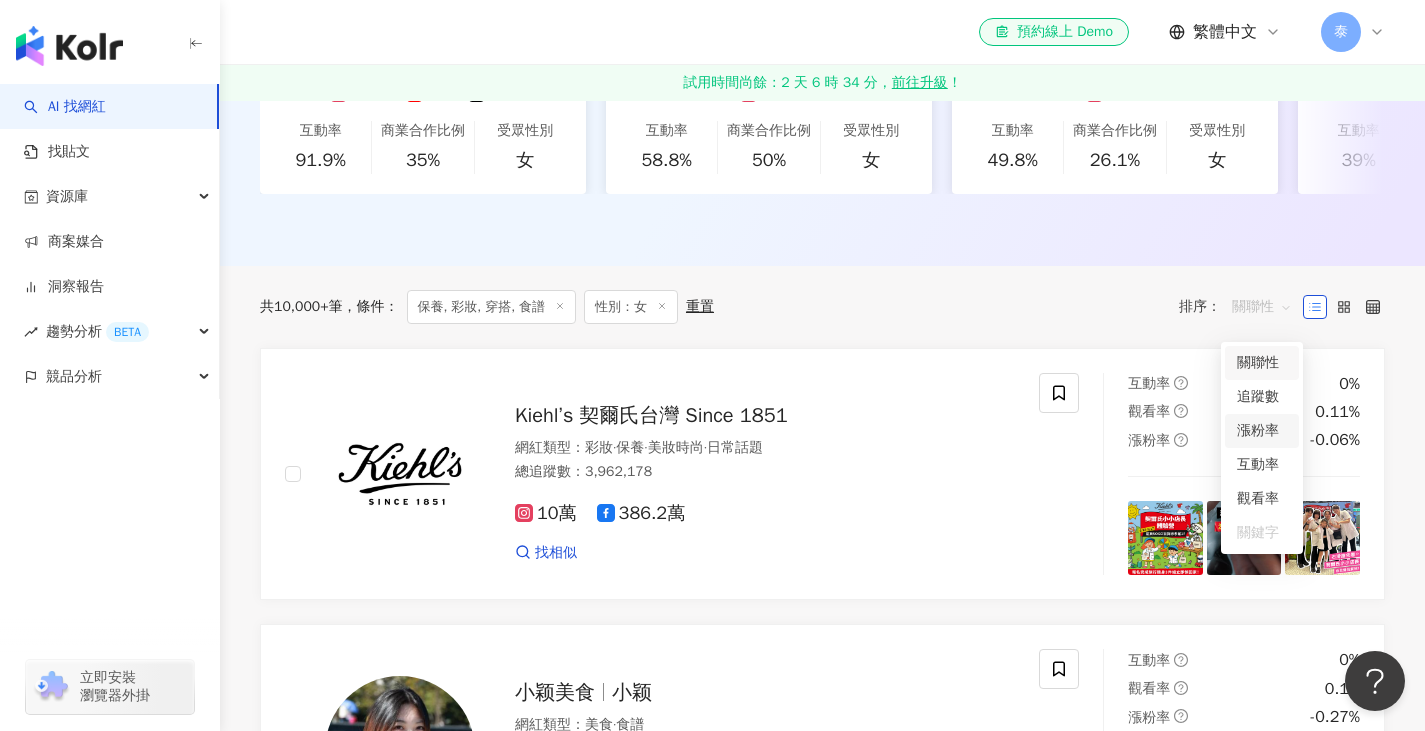 click on "漲粉率" at bounding box center (1262, 431) 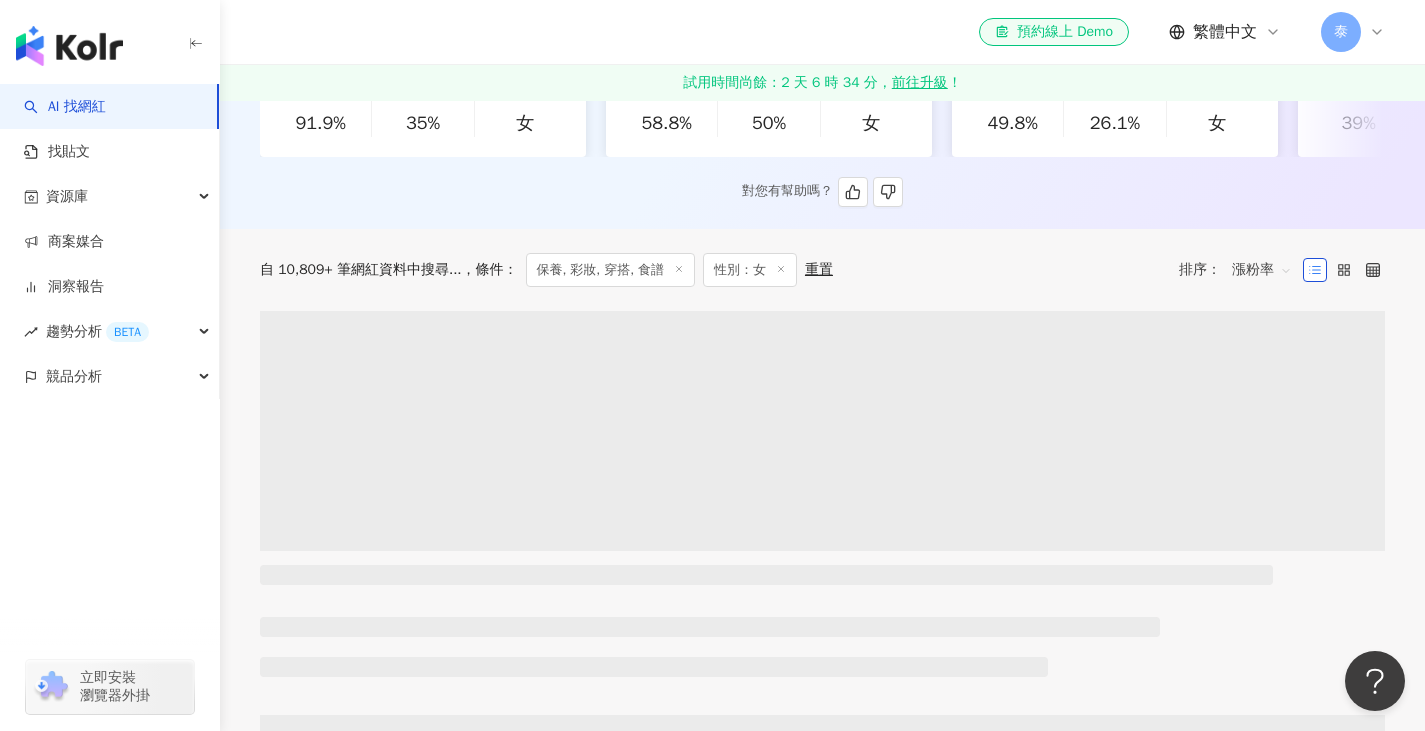 scroll, scrollTop: 600, scrollLeft: 0, axis: vertical 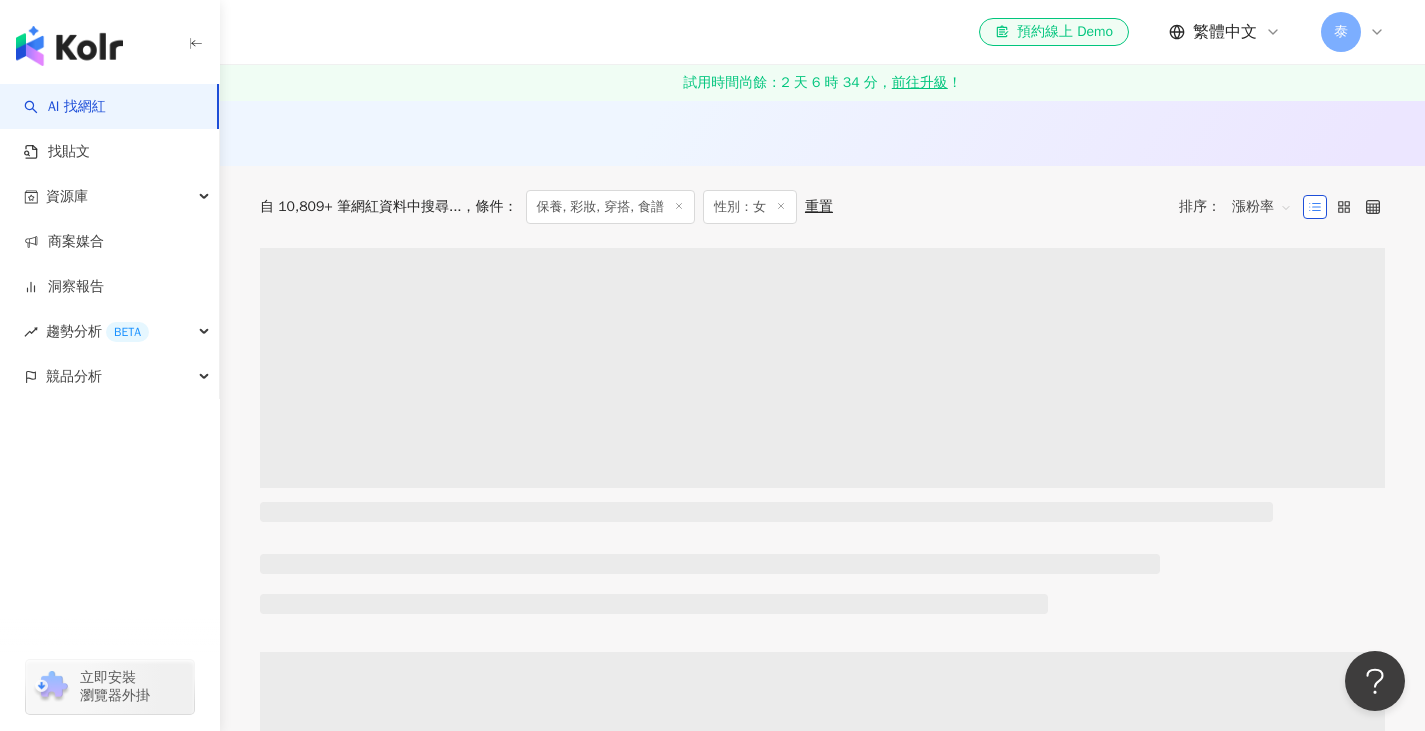 click on "漲粉率" at bounding box center [1262, 207] 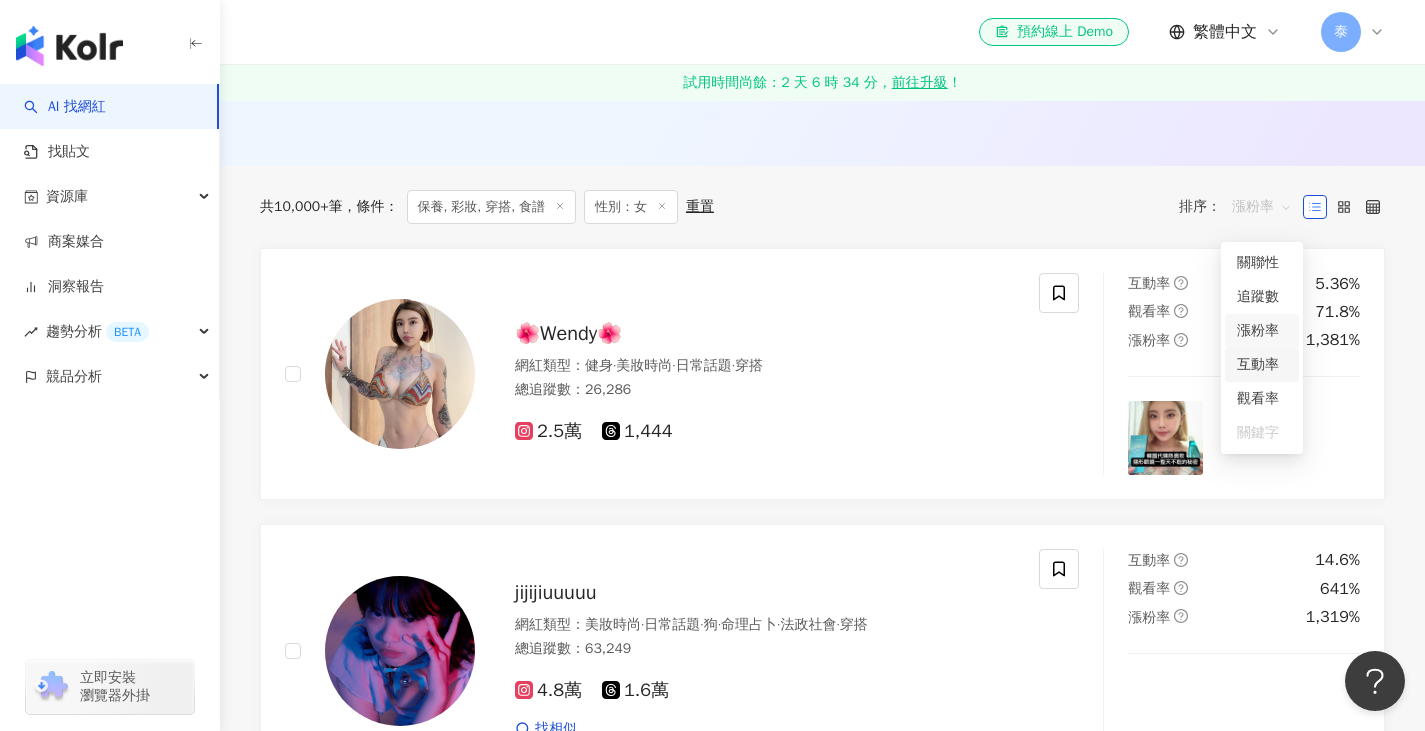 click on "互動率" at bounding box center [1262, 365] 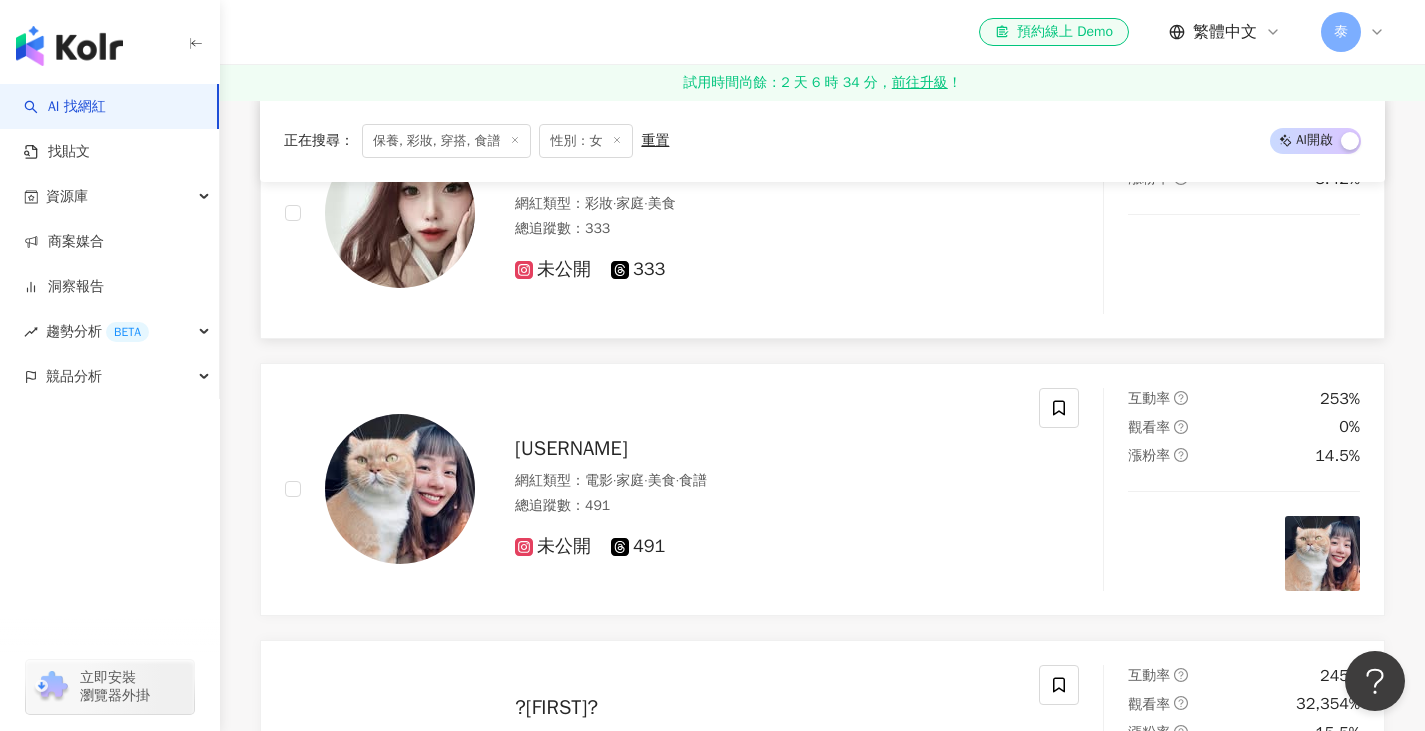 scroll, scrollTop: 3000, scrollLeft: 0, axis: vertical 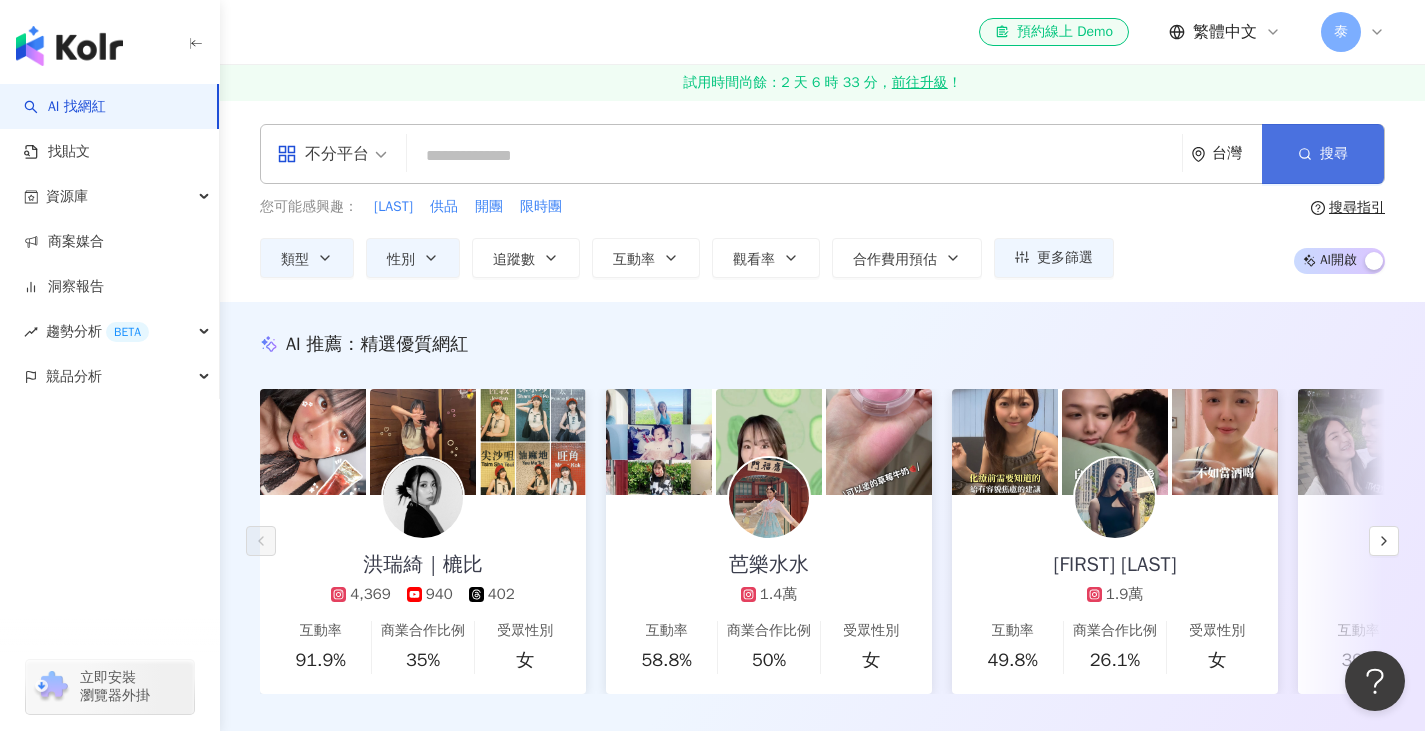 click at bounding box center [1305, 153] 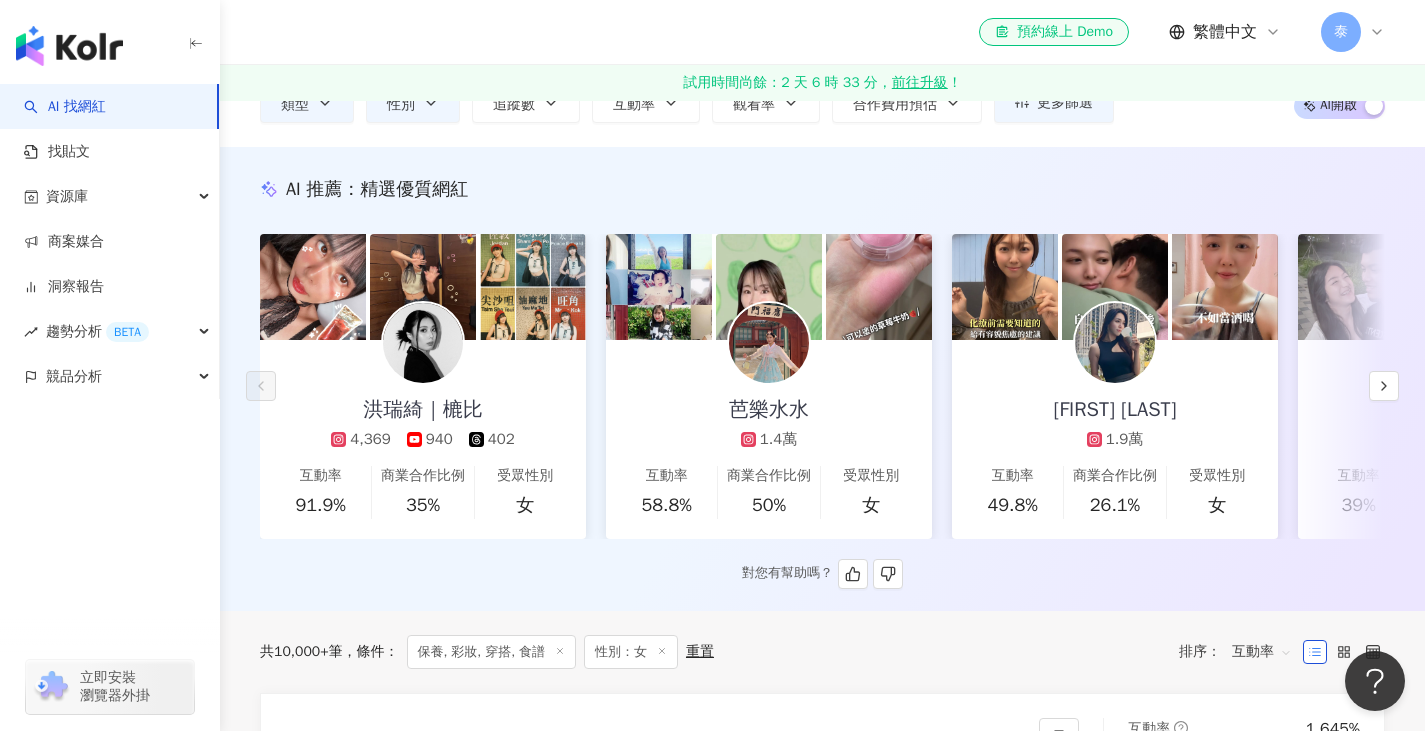 scroll, scrollTop: 500, scrollLeft: 0, axis: vertical 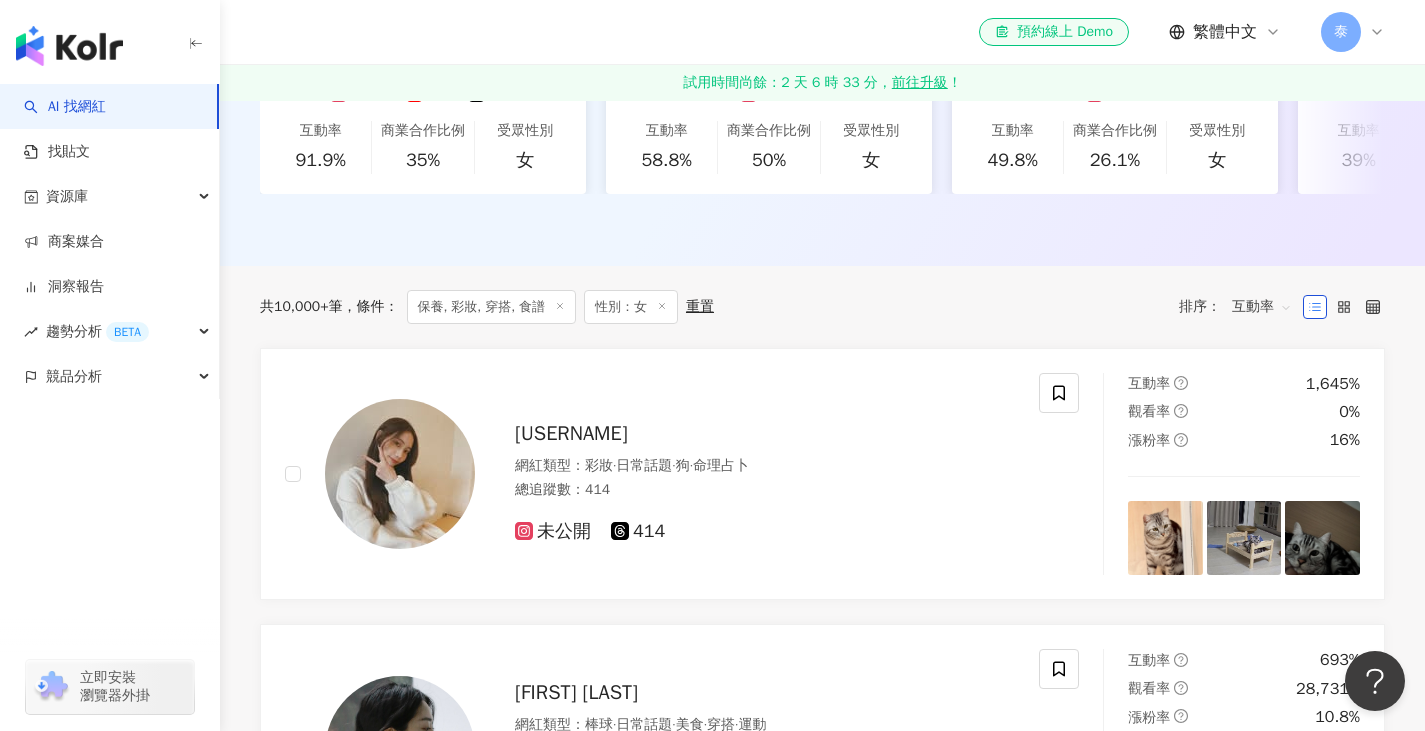 click on "互動率" at bounding box center (1262, 307) 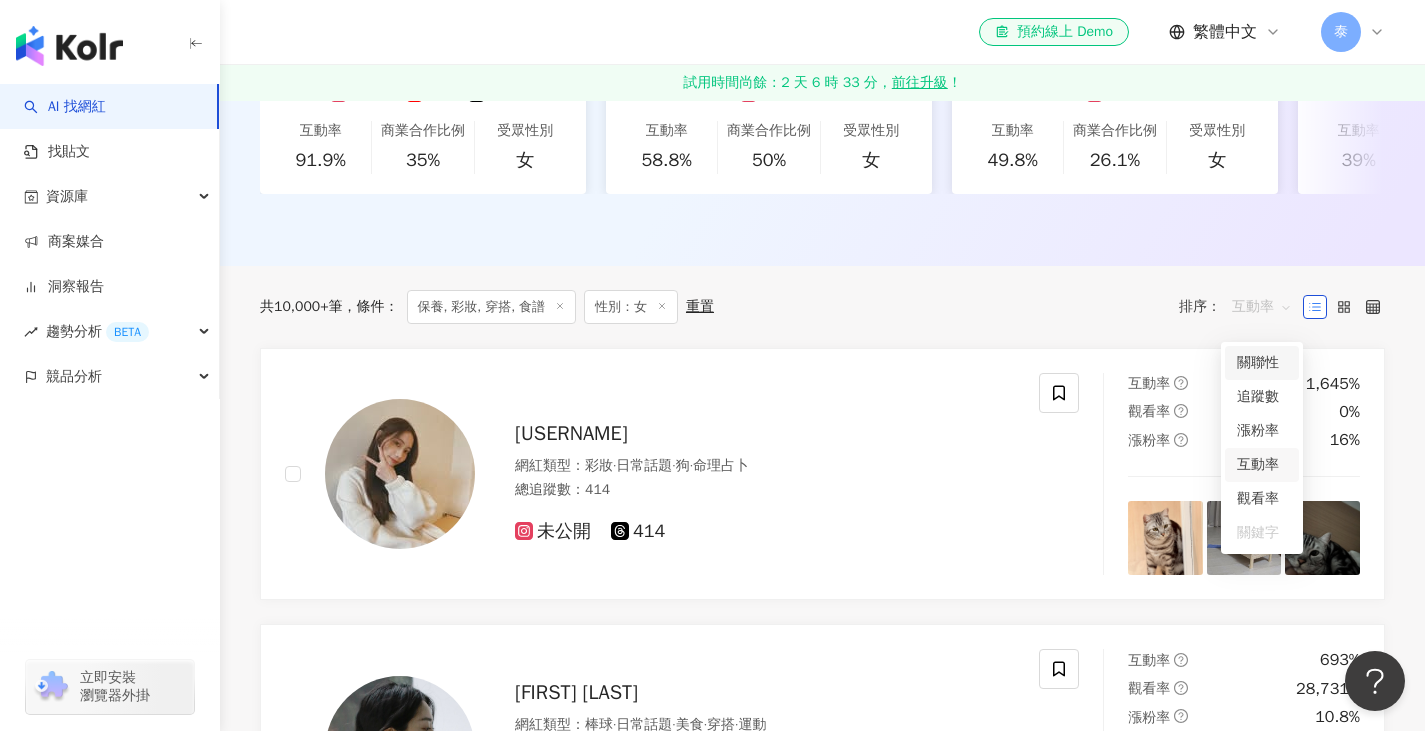 click on "關聯性" at bounding box center [1262, 363] 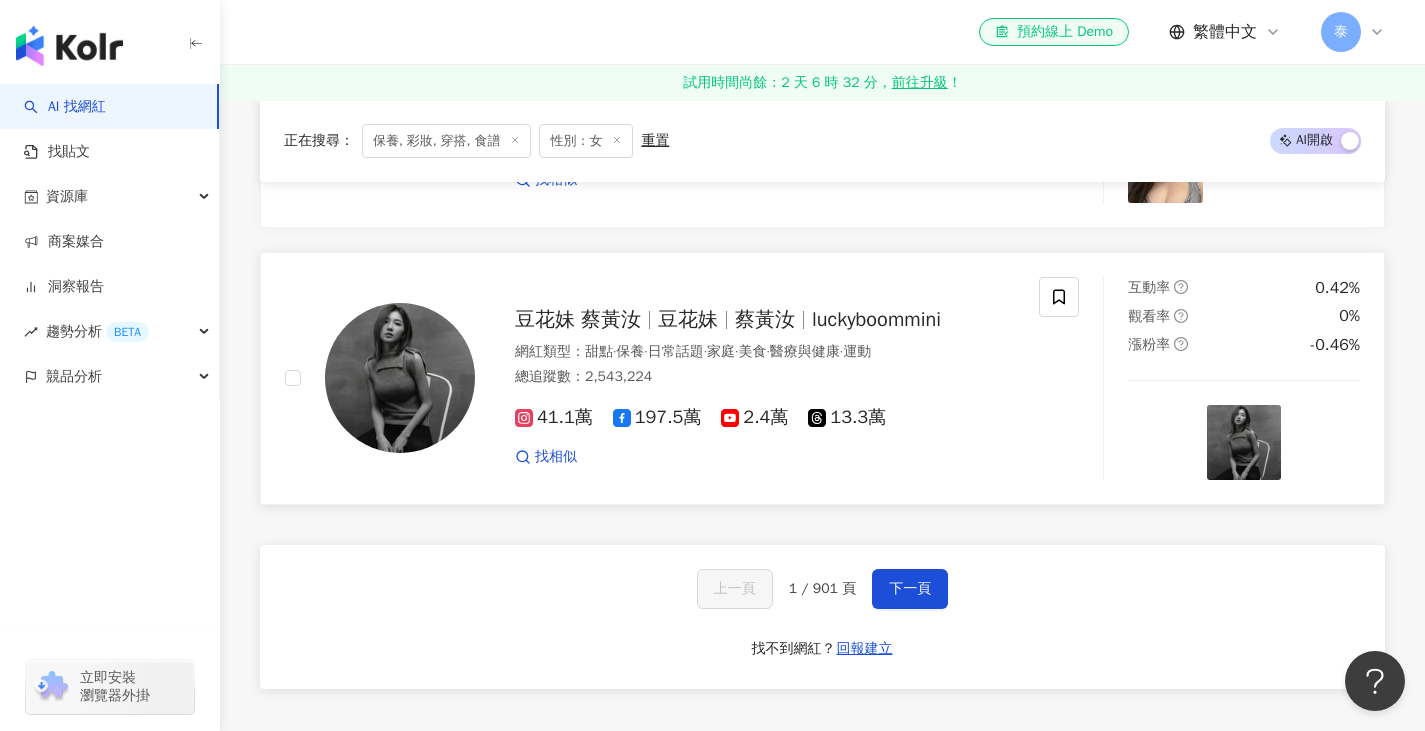 scroll, scrollTop: 3800, scrollLeft: 0, axis: vertical 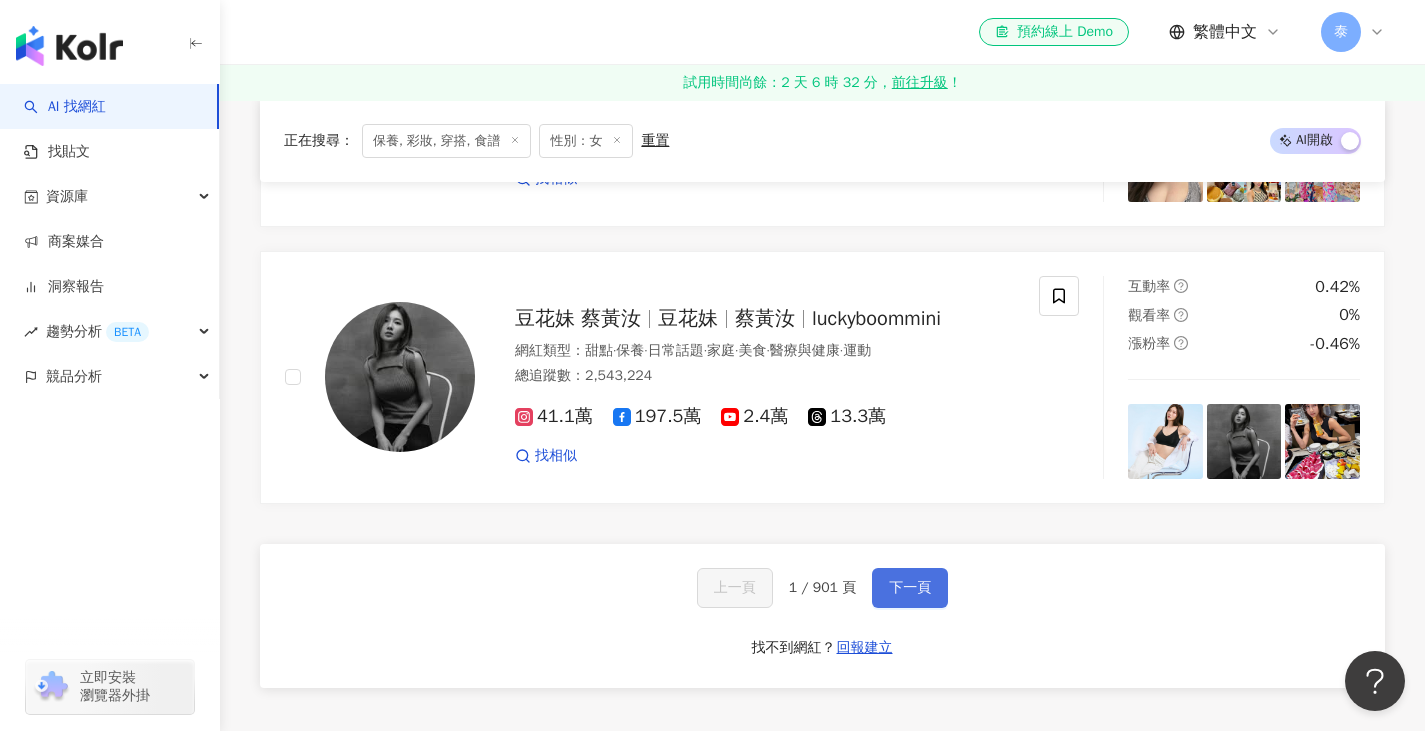 click on "下一頁" at bounding box center [910, 588] 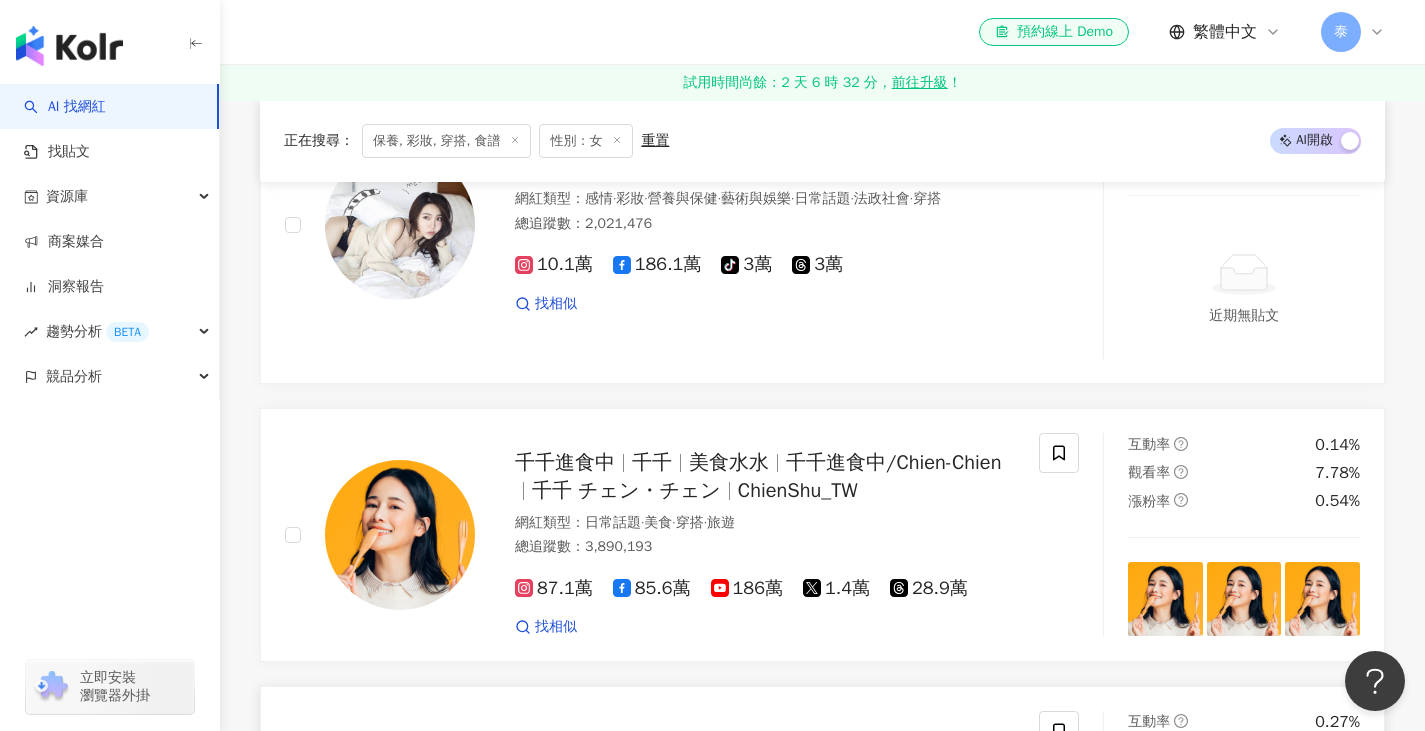 scroll, scrollTop: 772, scrollLeft: 0, axis: vertical 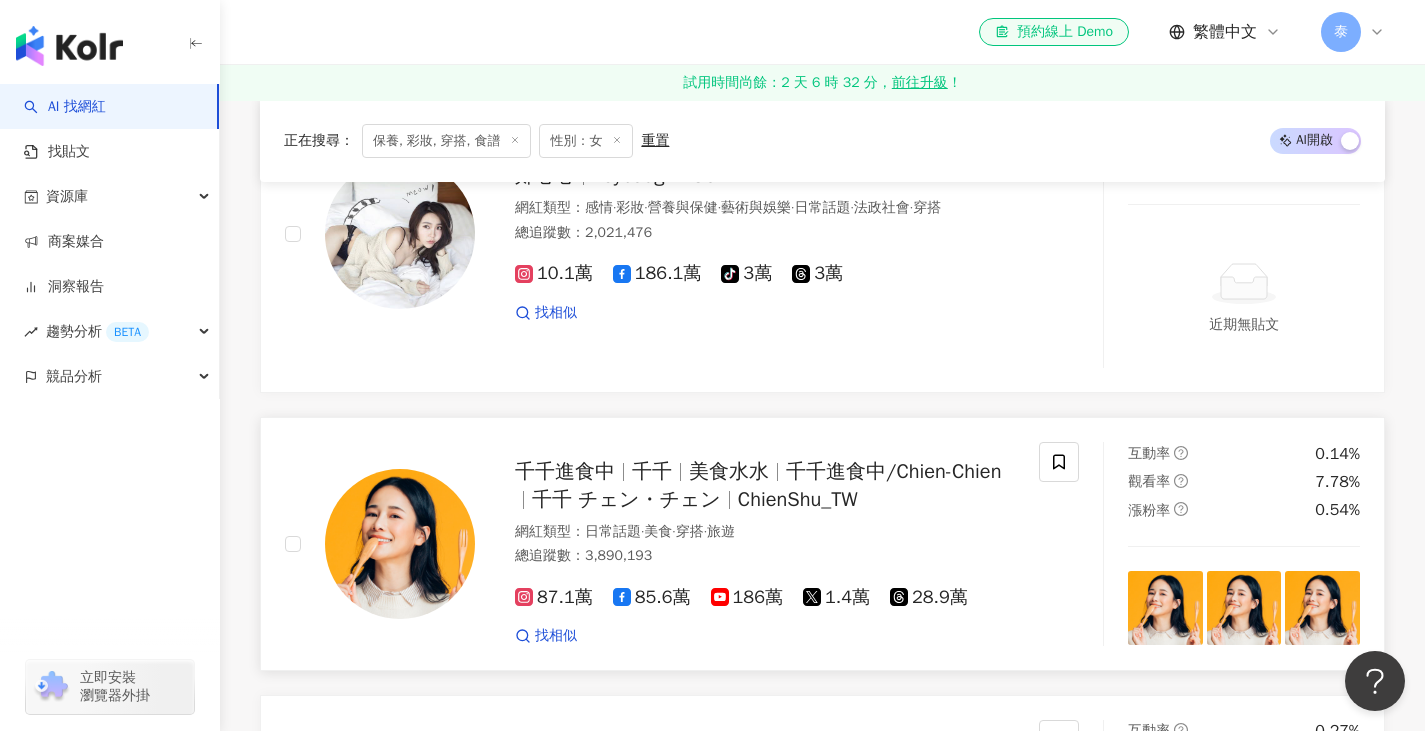 click on "千千進食中/Chien-Chien" at bounding box center [893, 471] 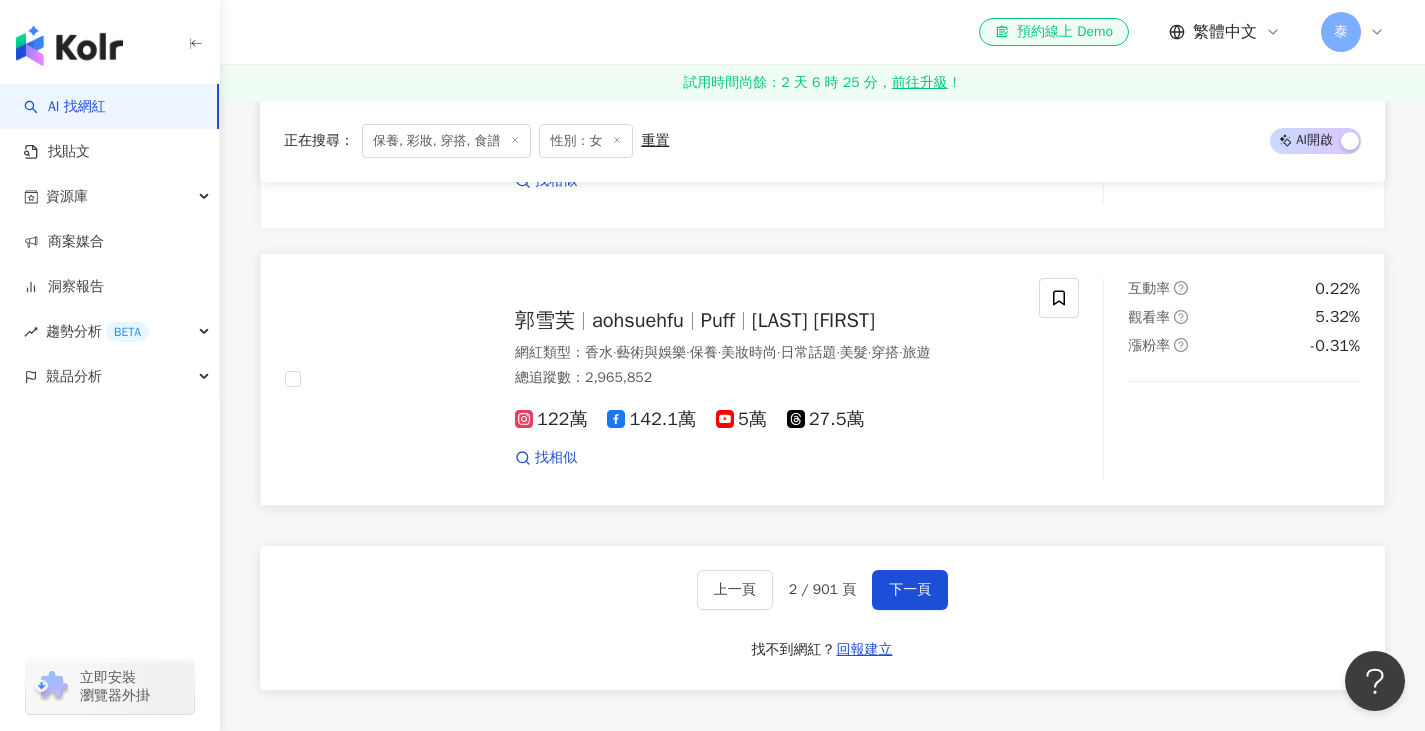 scroll, scrollTop: 3772, scrollLeft: 0, axis: vertical 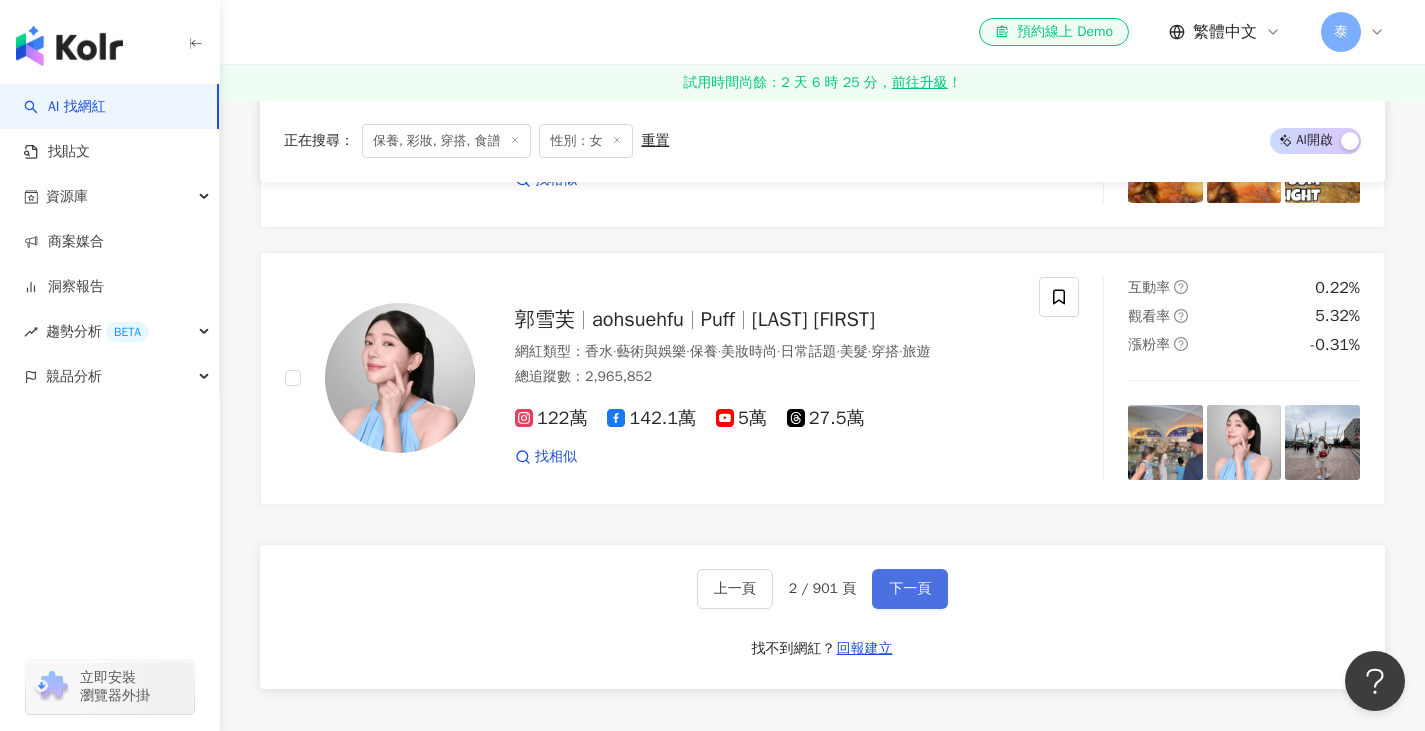 click on "上一頁 2 / 901 頁 下一頁 找不到網紅？ 回報建立" at bounding box center [822, 617] 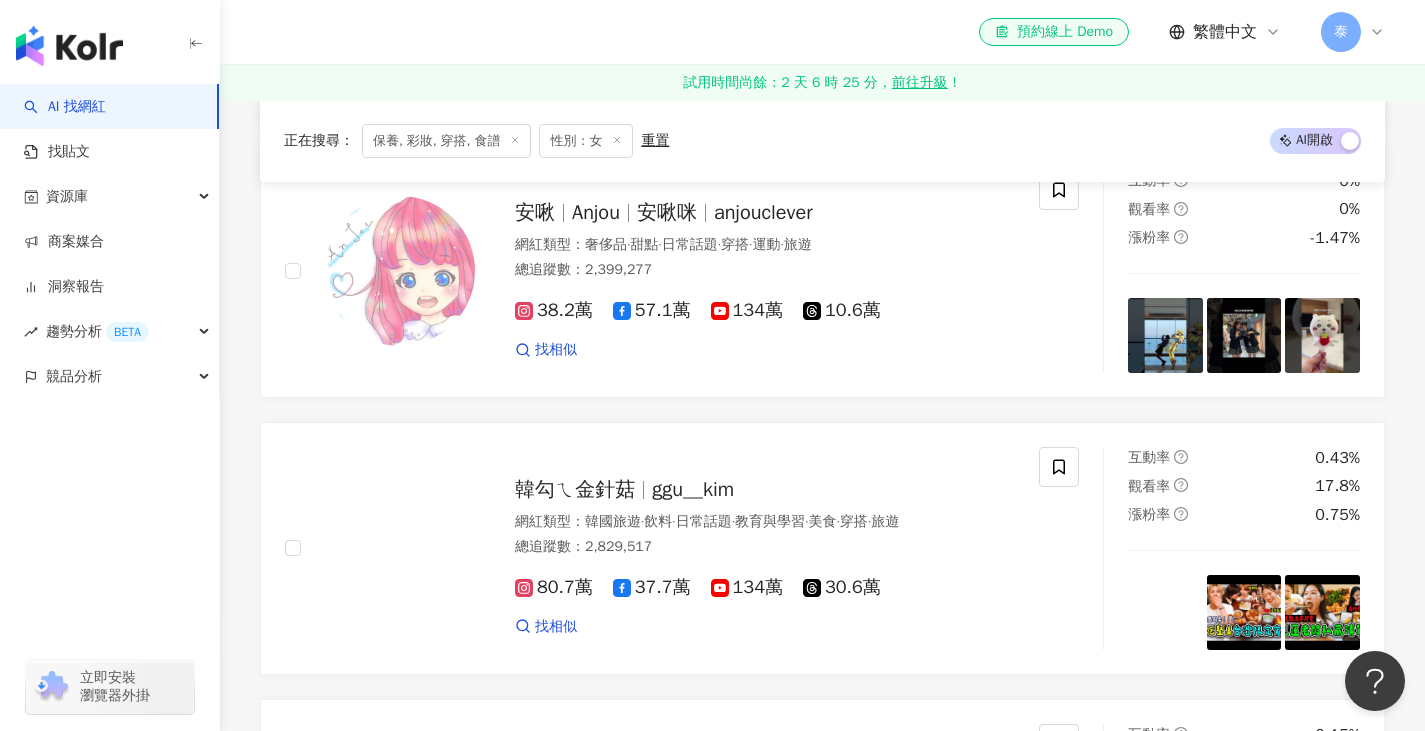 scroll, scrollTop: 3643, scrollLeft: 0, axis: vertical 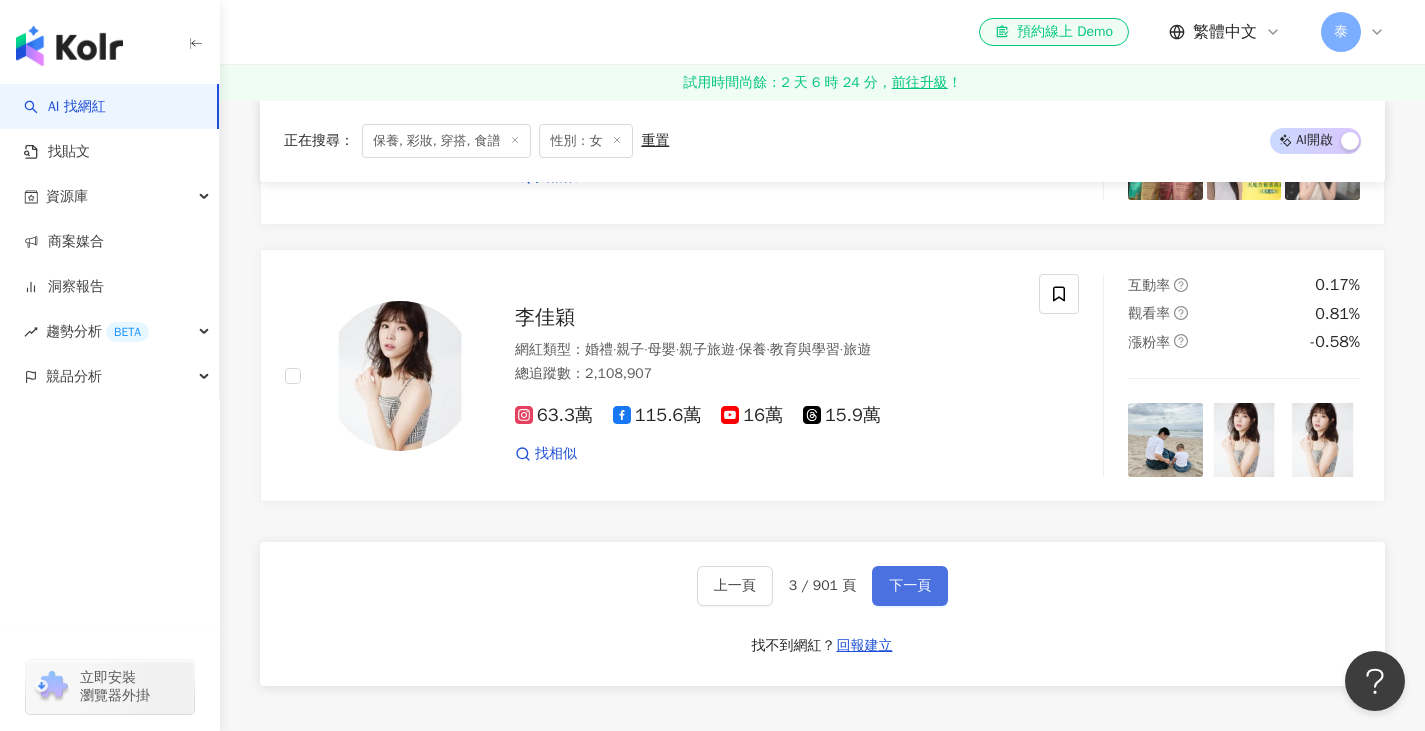 click on "下一頁" at bounding box center (910, 586) 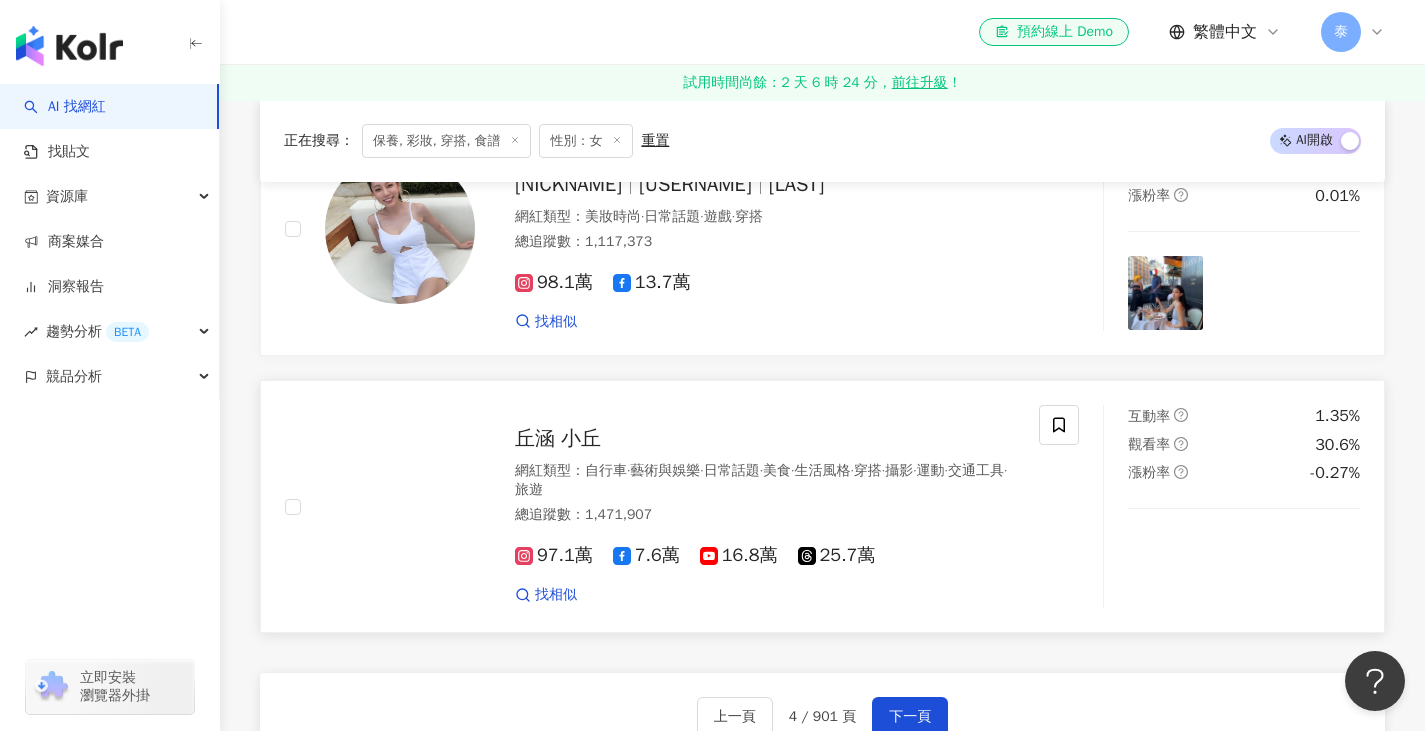 scroll, scrollTop: 3821, scrollLeft: 0, axis: vertical 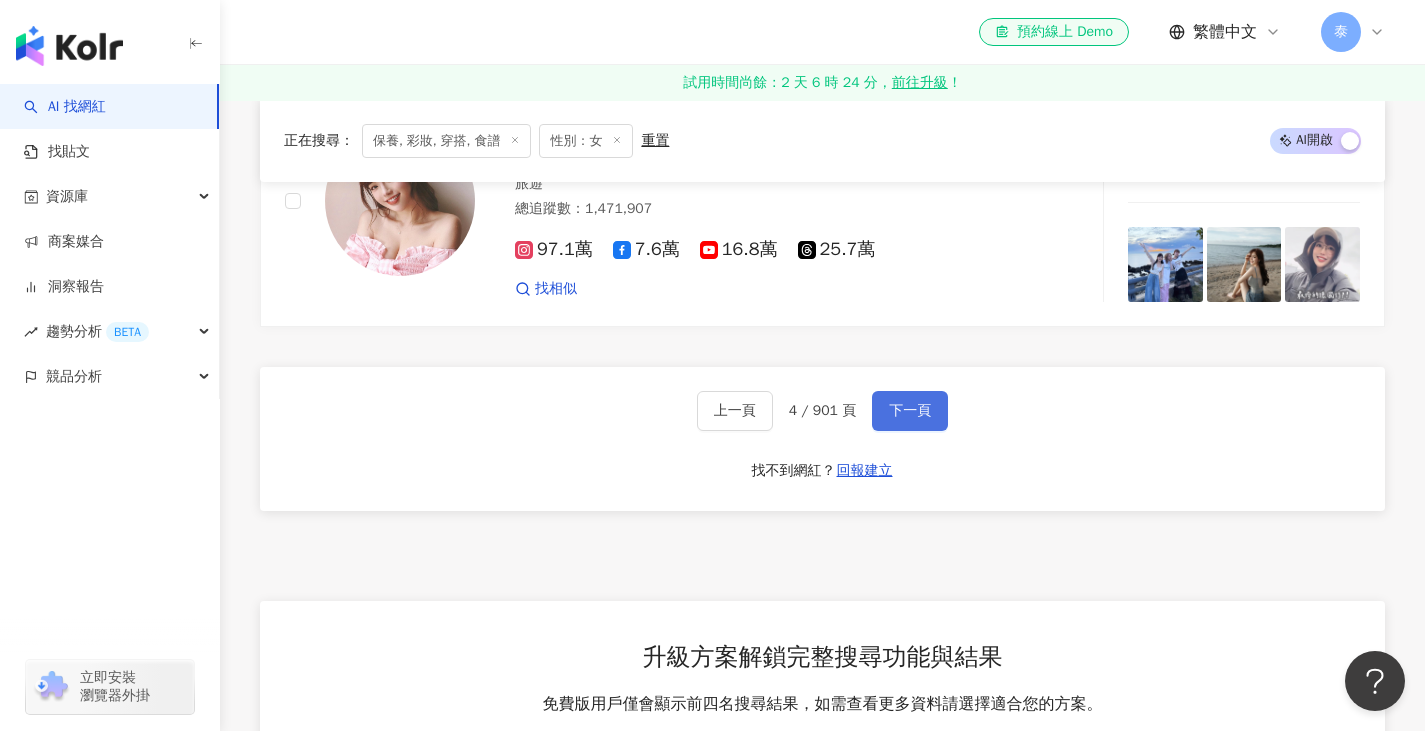 click on "下一頁" at bounding box center (910, 411) 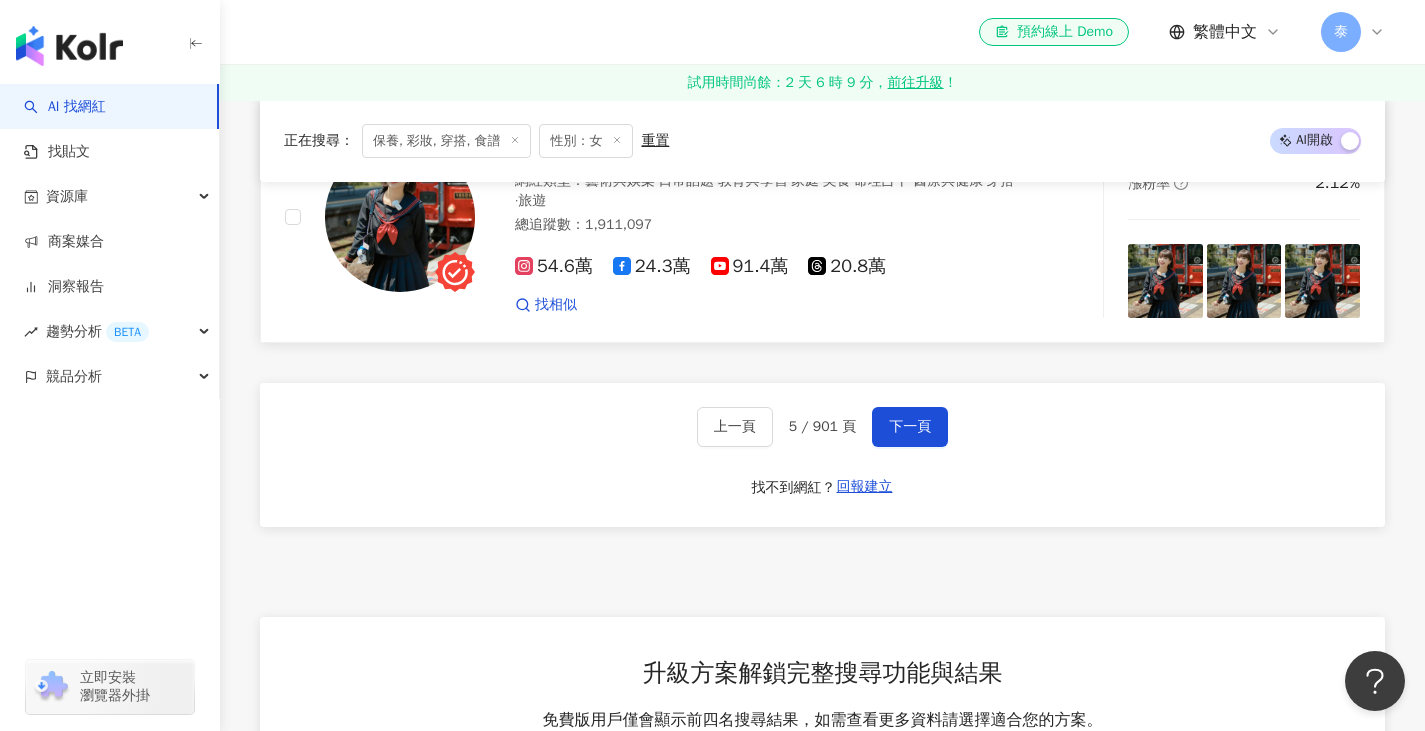 scroll, scrollTop: 3697, scrollLeft: 0, axis: vertical 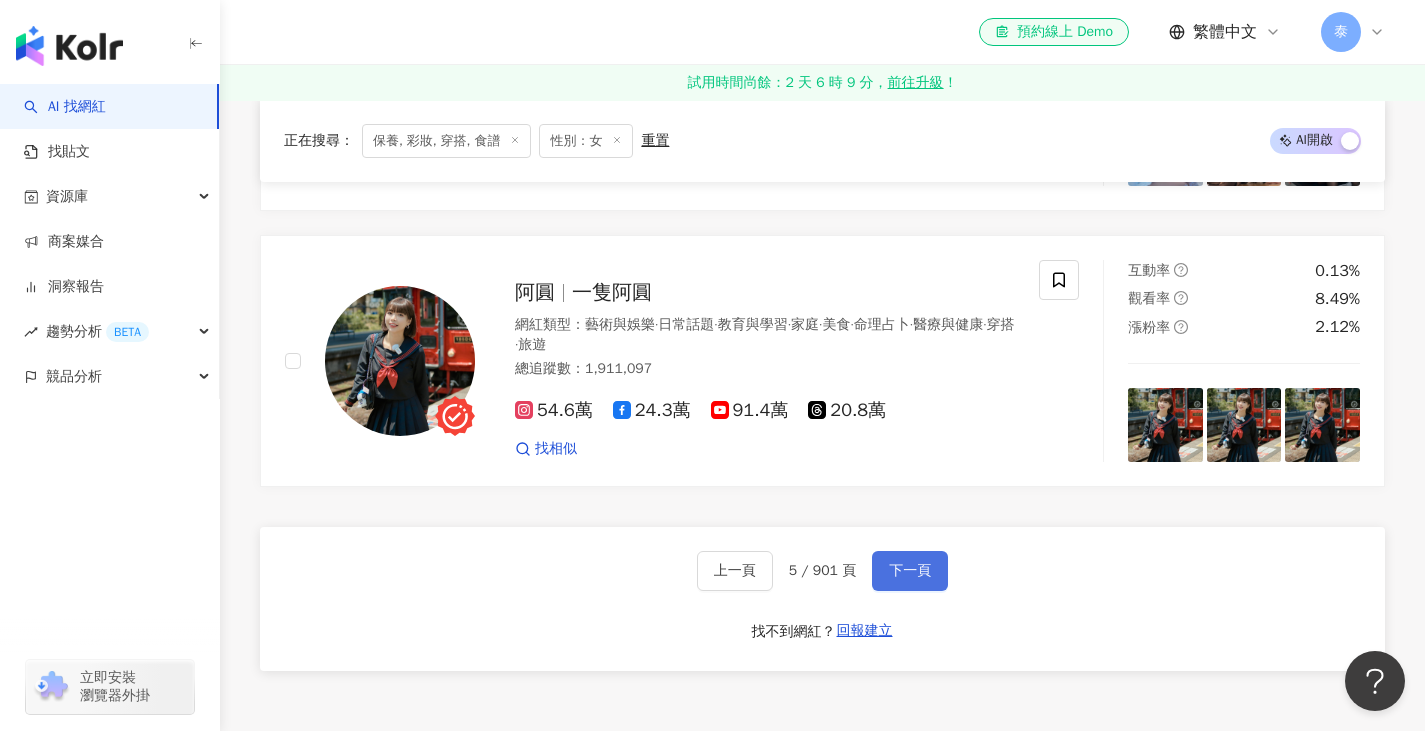 click on "下一頁" at bounding box center [910, 571] 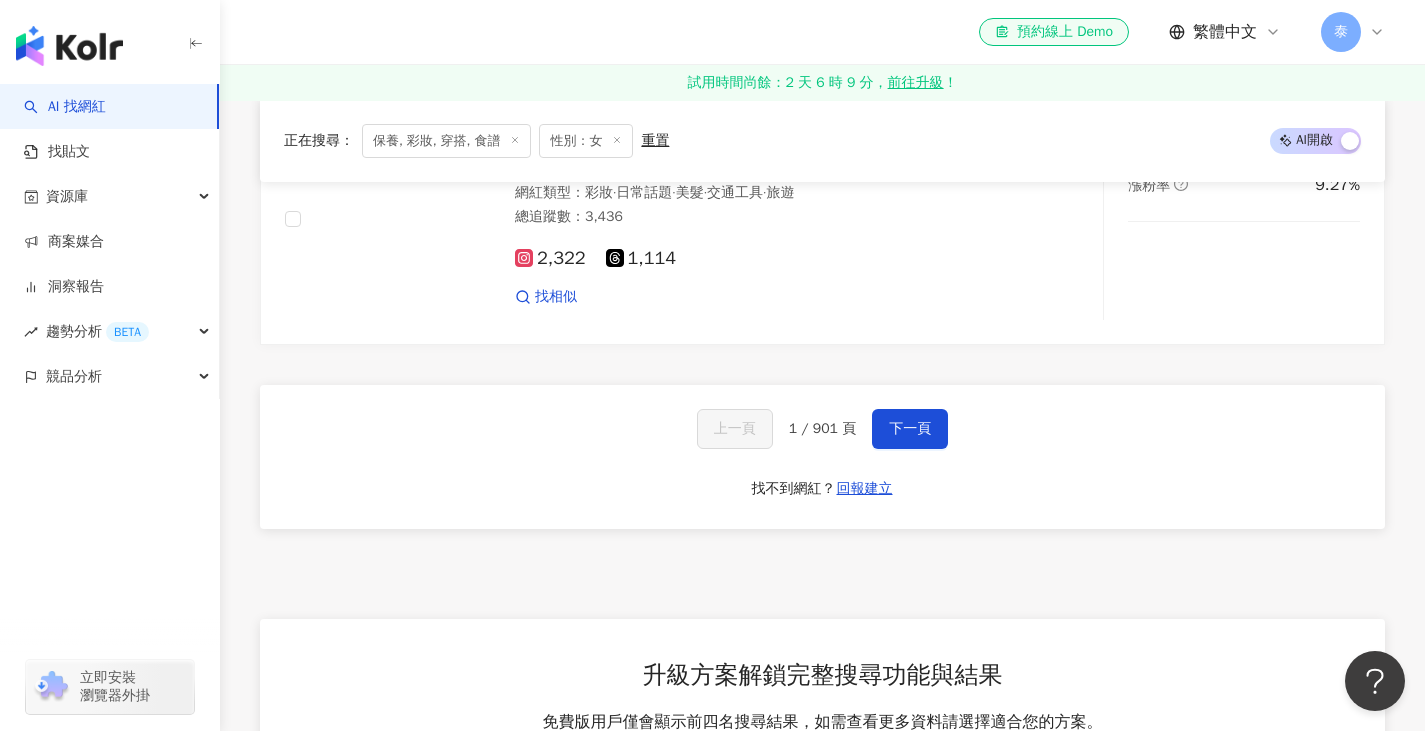 scroll, scrollTop: 3717, scrollLeft: 0, axis: vertical 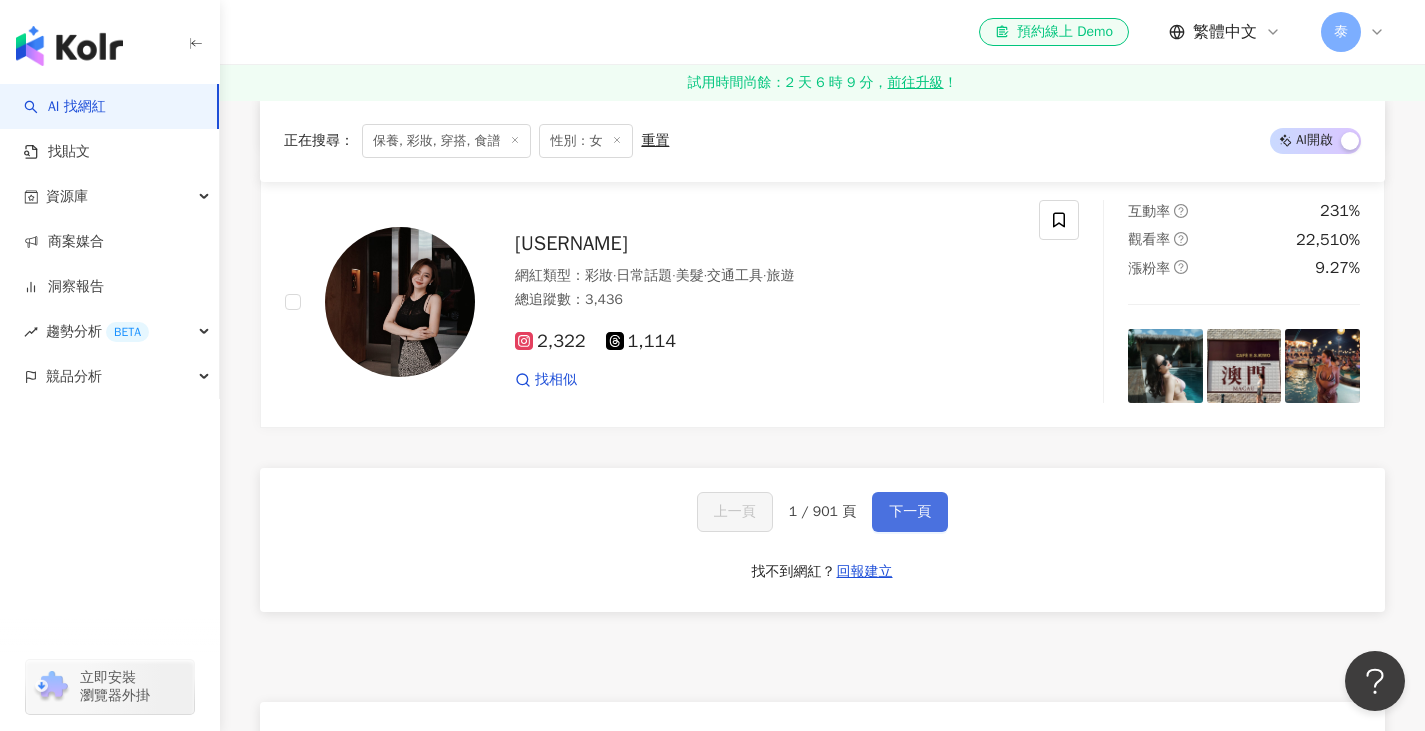 click on "下一頁" at bounding box center (910, 512) 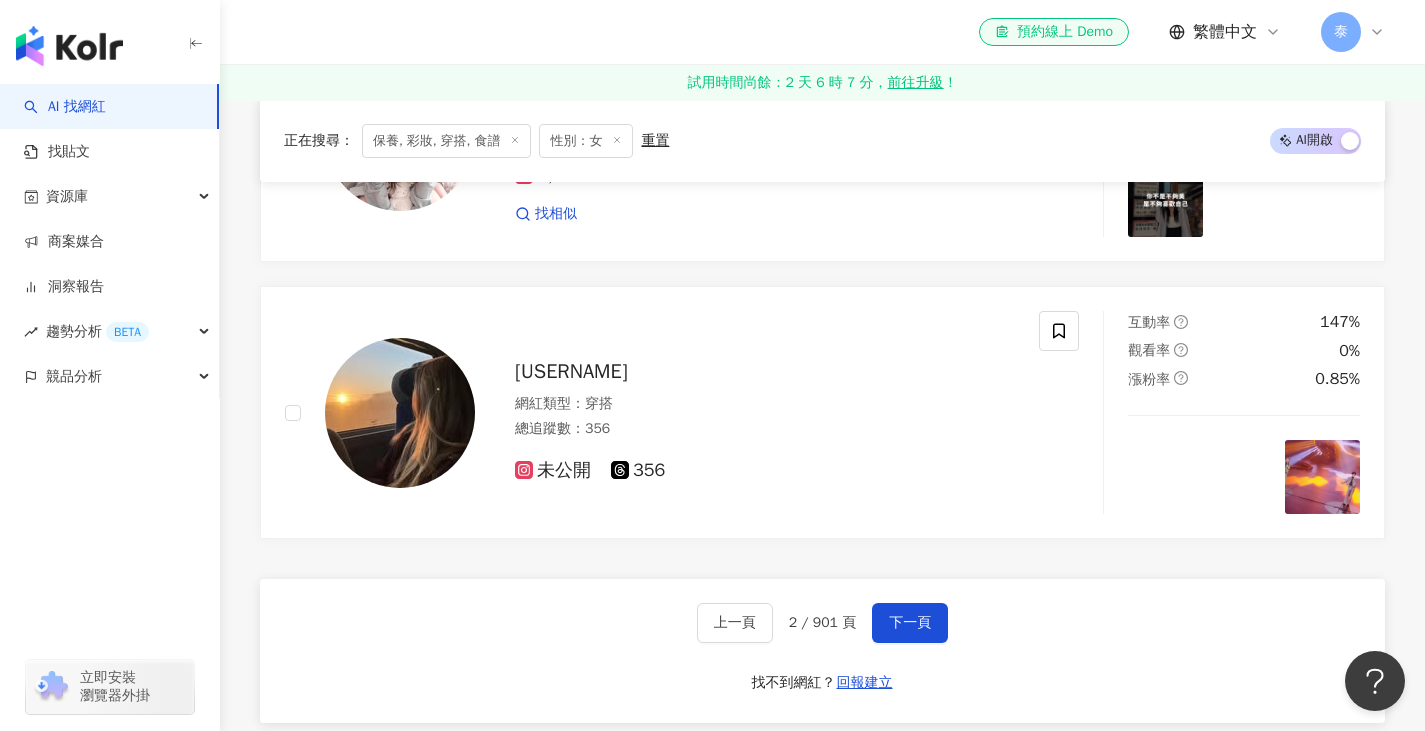 scroll, scrollTop: 3721, scrollLeft: 0, axis: vertical 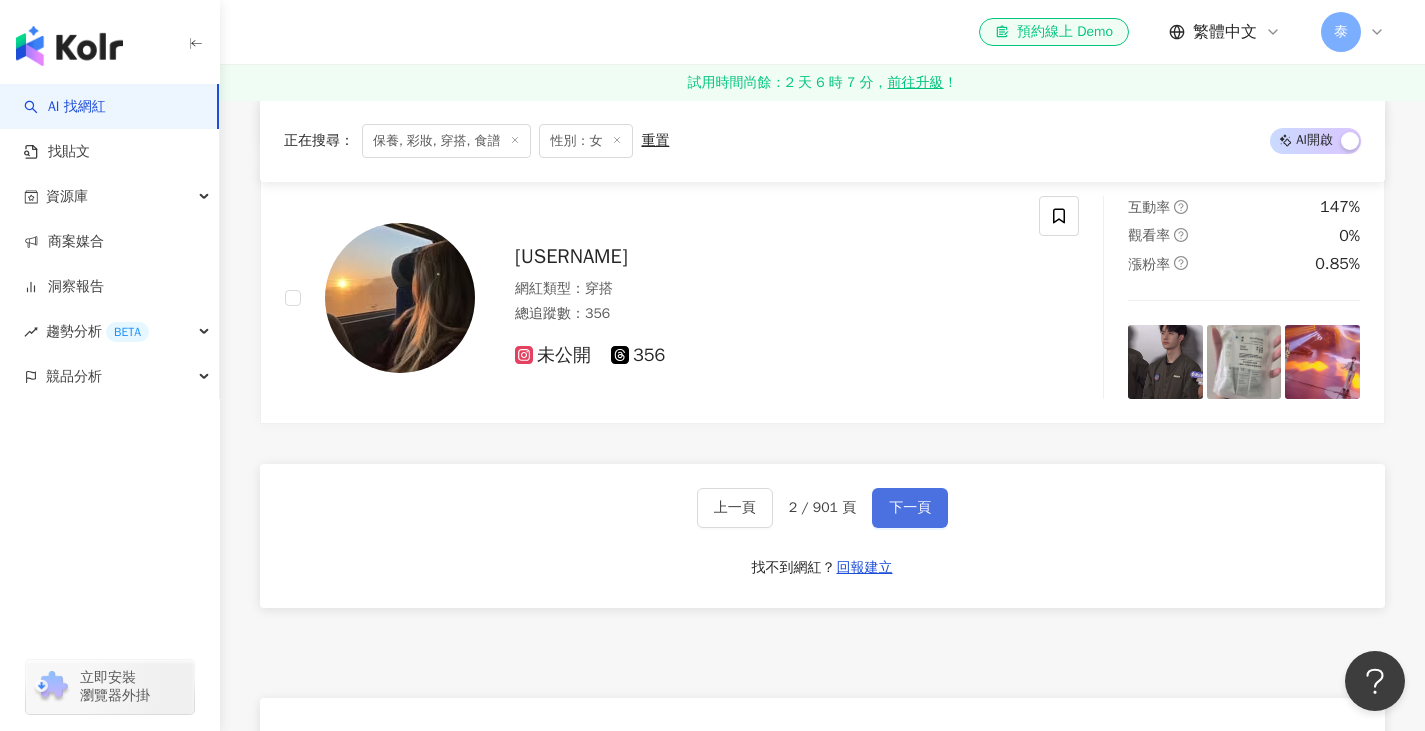 click on "下一頁" at bounding box center (910, 508) 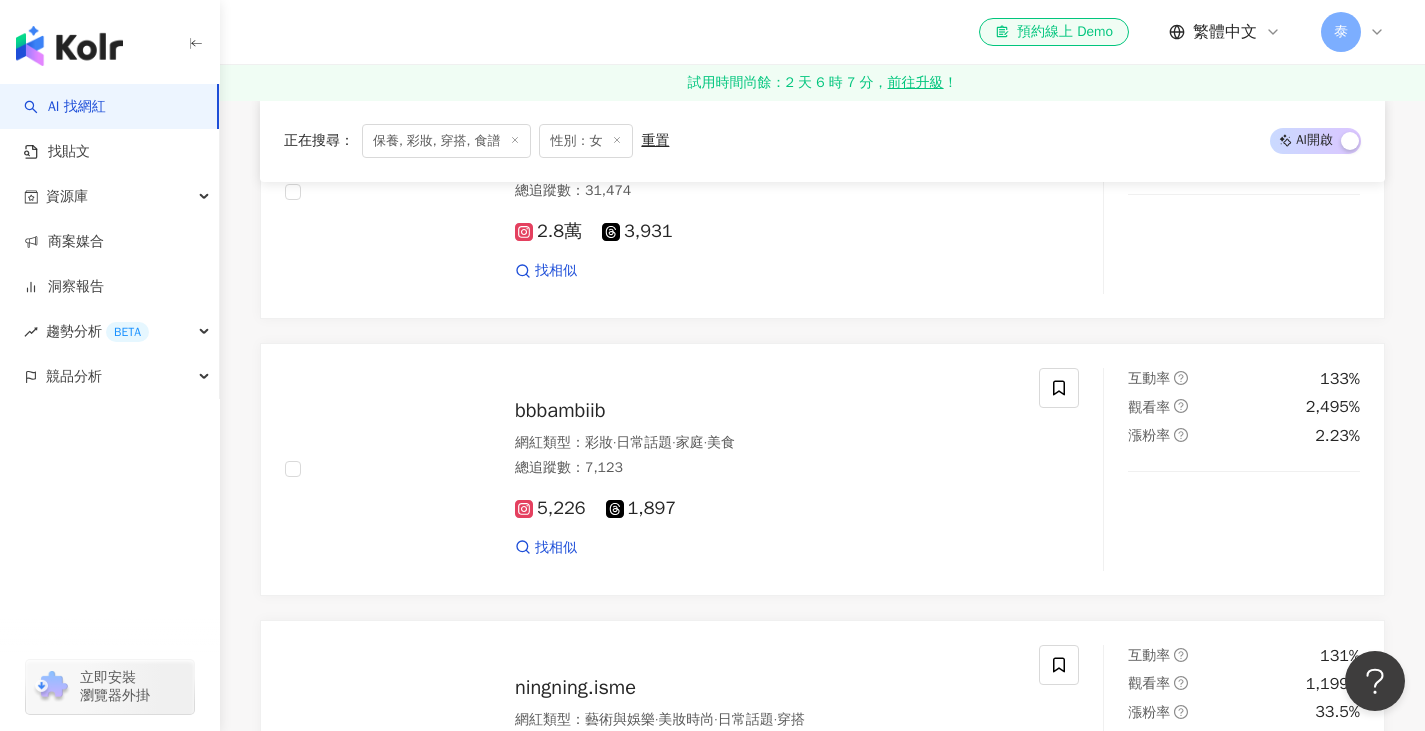 scroll, scrollTop: 3721, scrollLeft: 0, axis: vertical 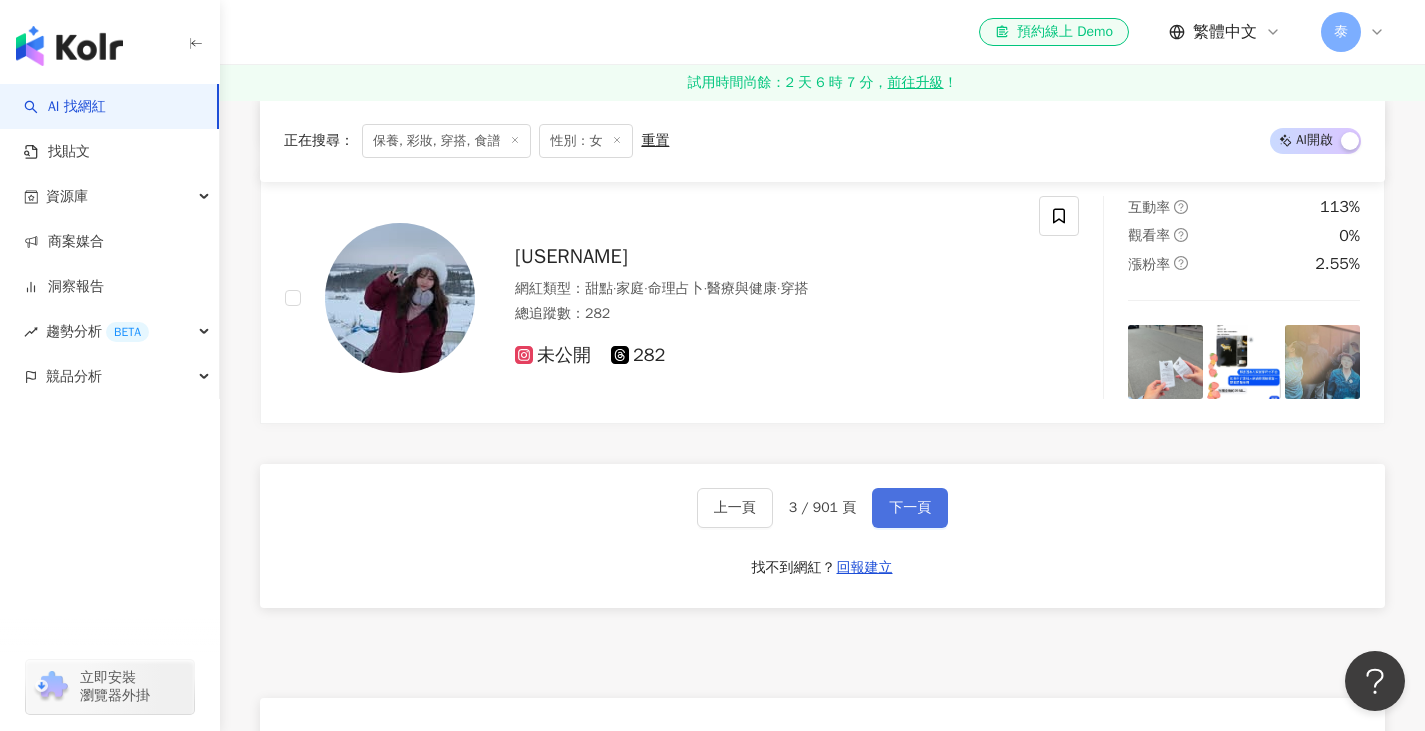 click on "下一頁" at bounding box center [910, 508] 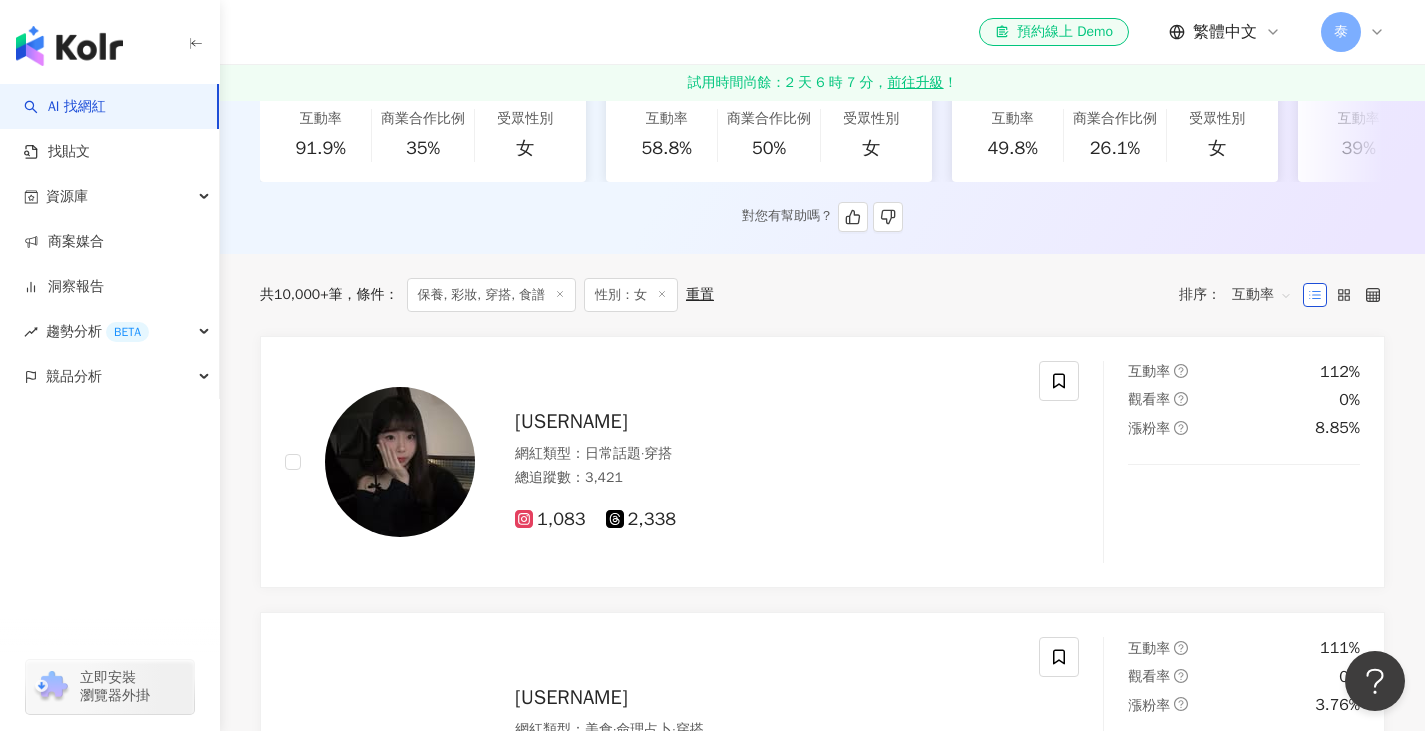scroll, scrollTop: 0, scrollLeft: 0, axis: both 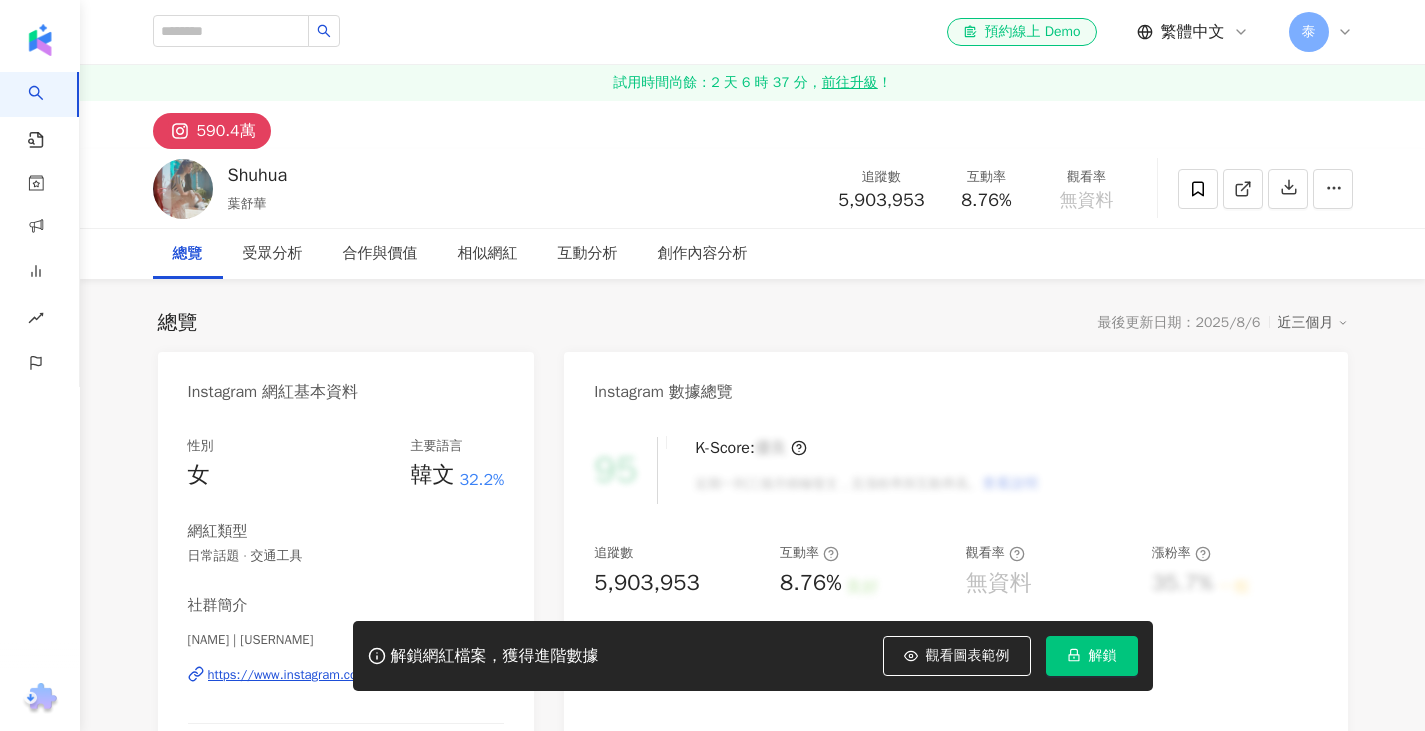 click on "590.4萬" at bounding box center (226, 131) 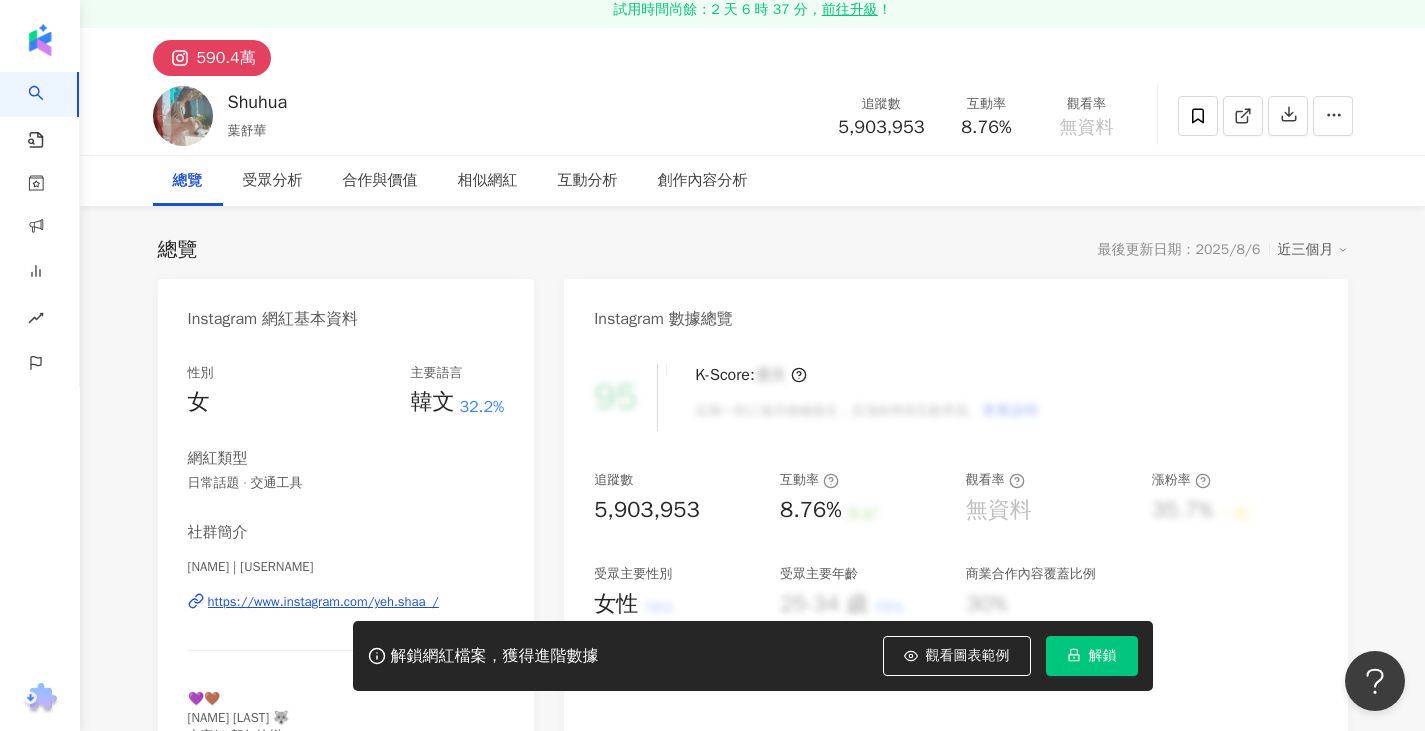 scroll, scrollTop: 200, scrollLeft: 0, axis: vertical 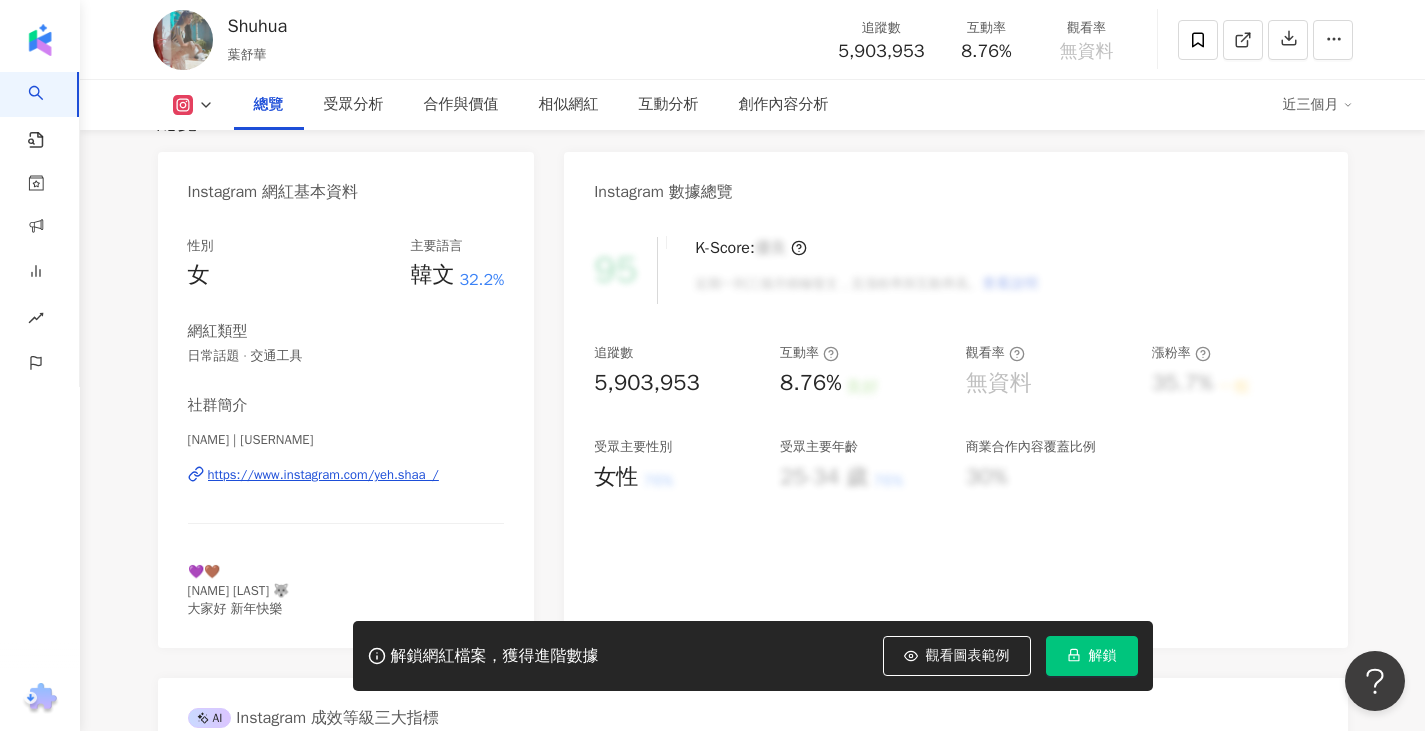 click on "https://www.instagram.com/yeh.shaa_/" at bounding box center (323, 475) 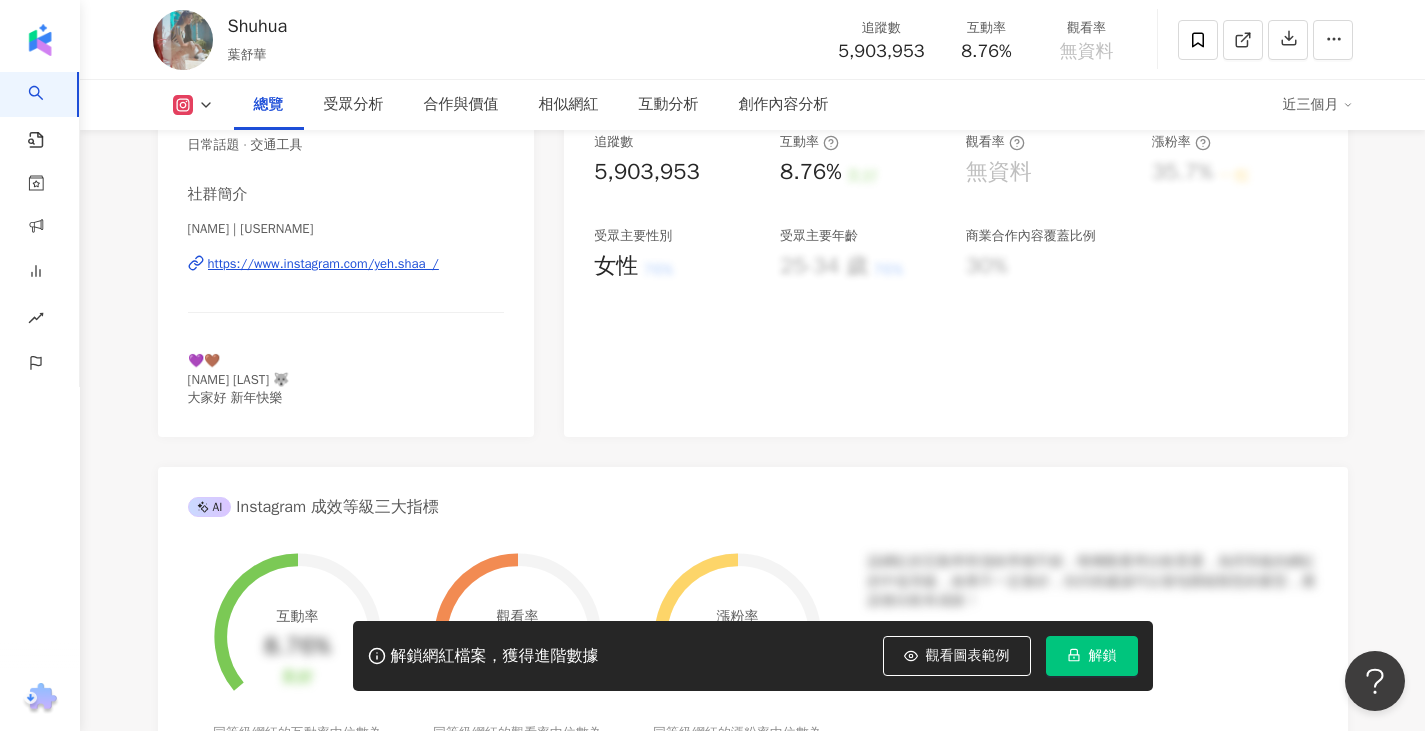scroll, scrollTop: 800, scrollLeft: 0, axis: vertical 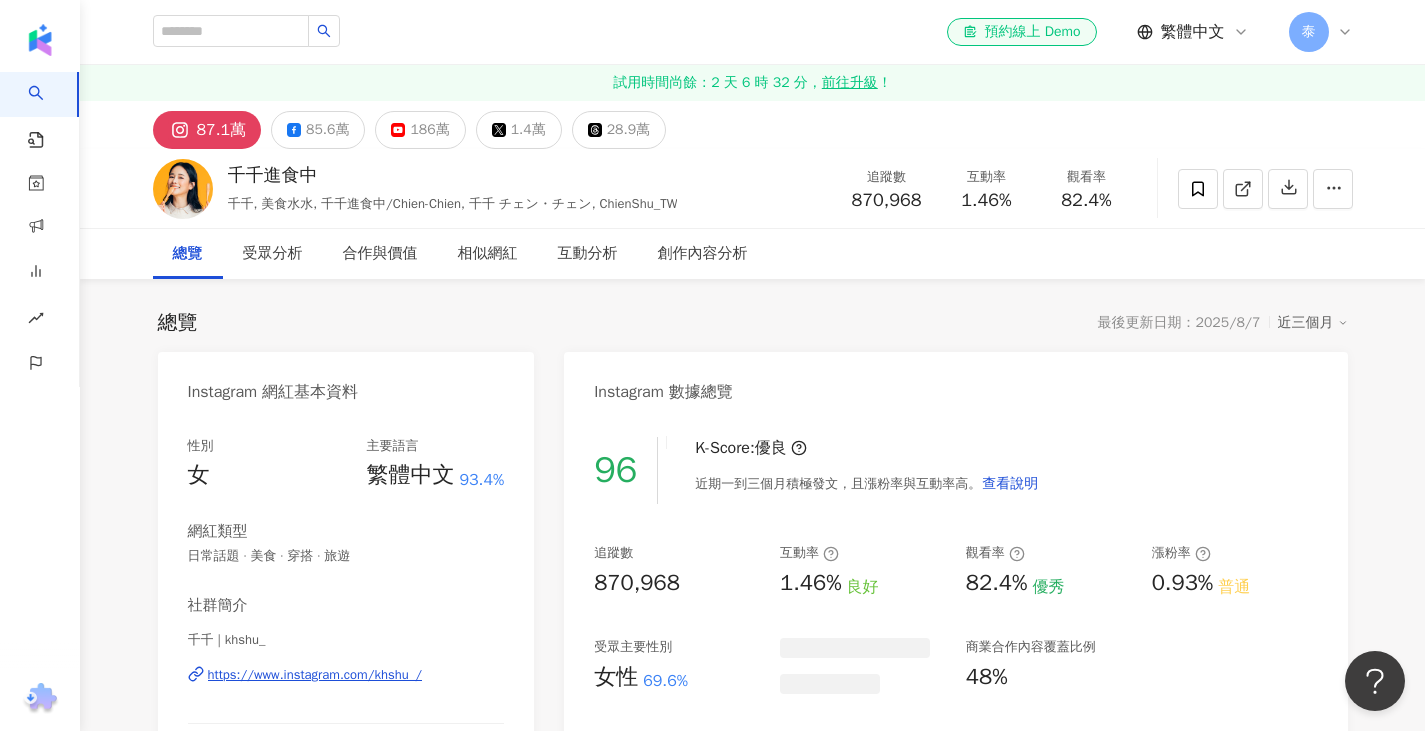 click on "千千 | khshu_ https://www.instagram.com/khshu_/" at bounding box center (346, 689) 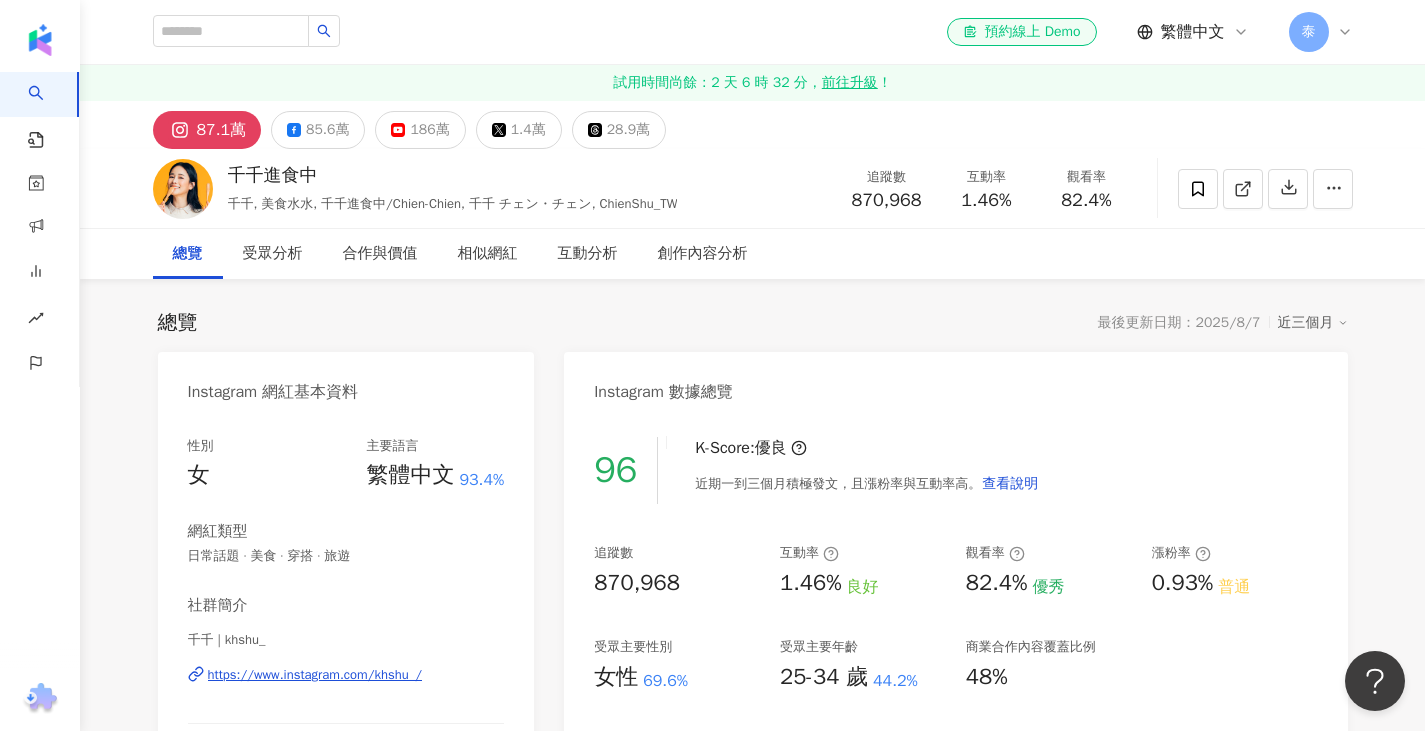 scroll, scrollTop: 100, scrollLeft: 0, axis: vertical 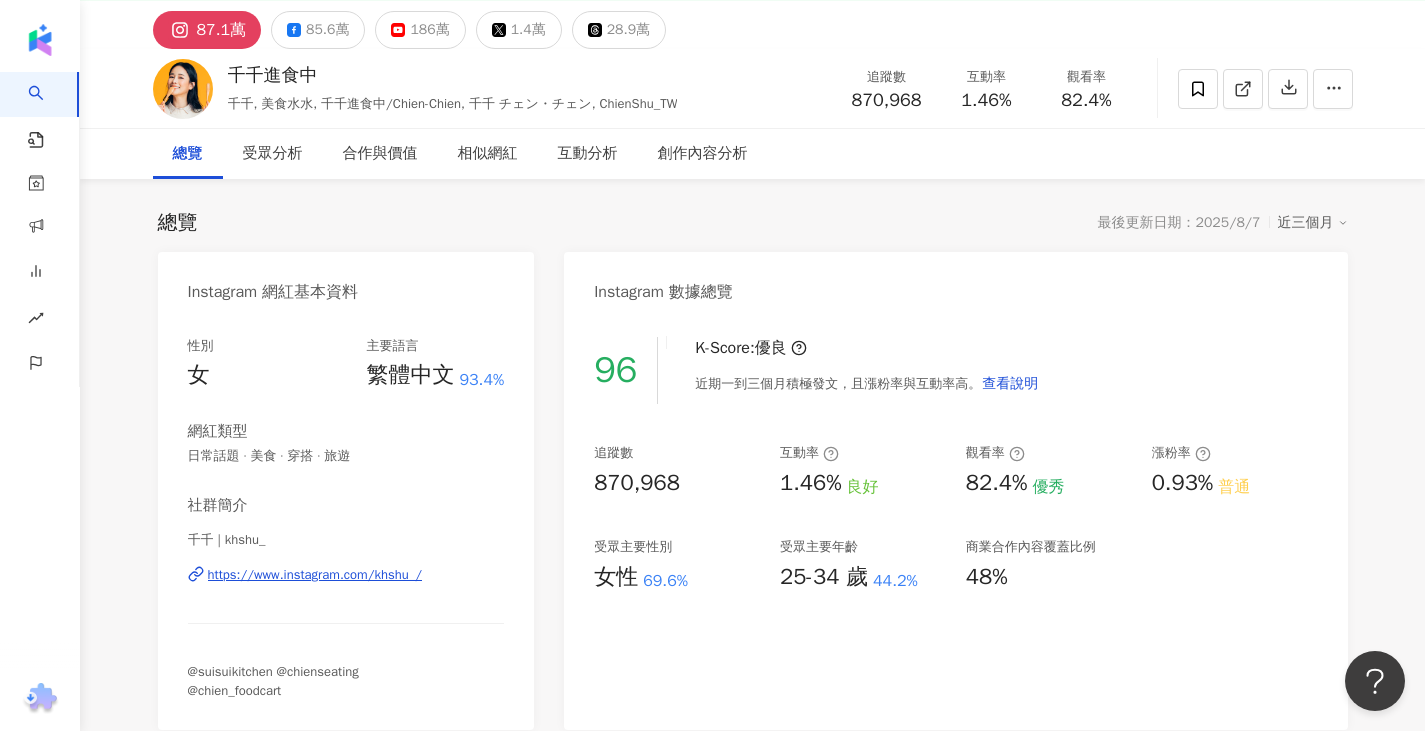 click on "千千 | khshu_ https://www.instagram.com/khshu_/" at bounding box center (346, 589) 